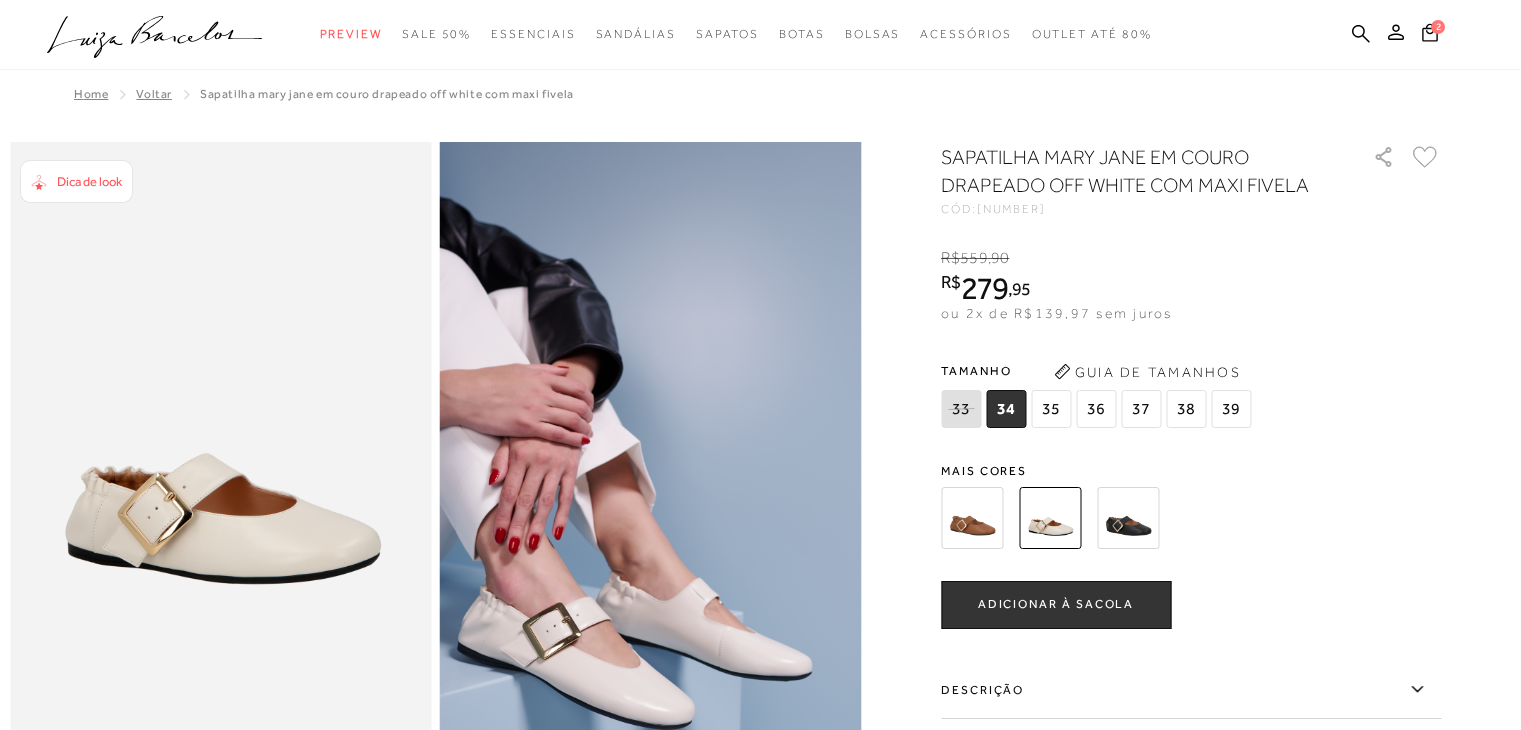 scroll, scrollTop: 0, scrollLeft: 0, axis: both 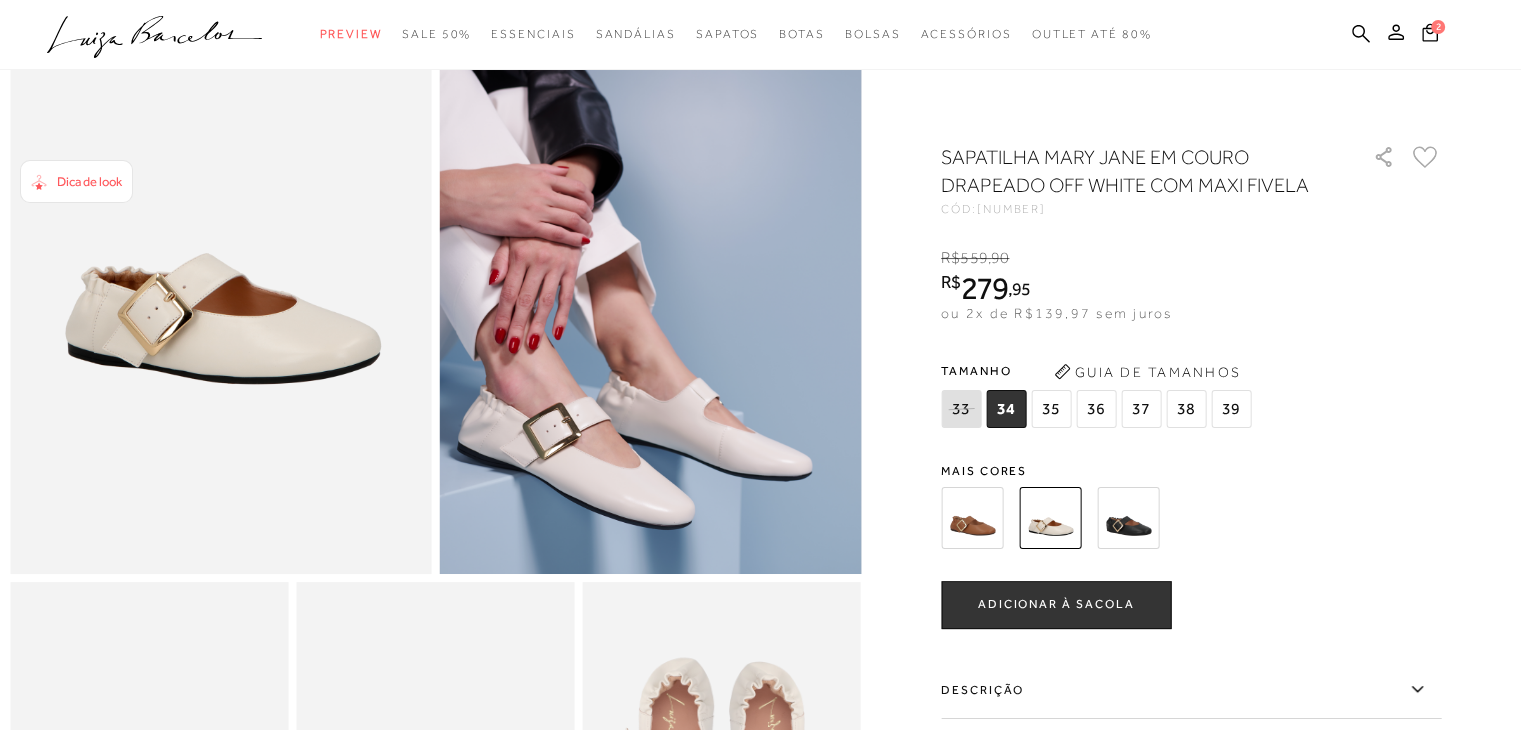 click at bounding box center [972, 518] 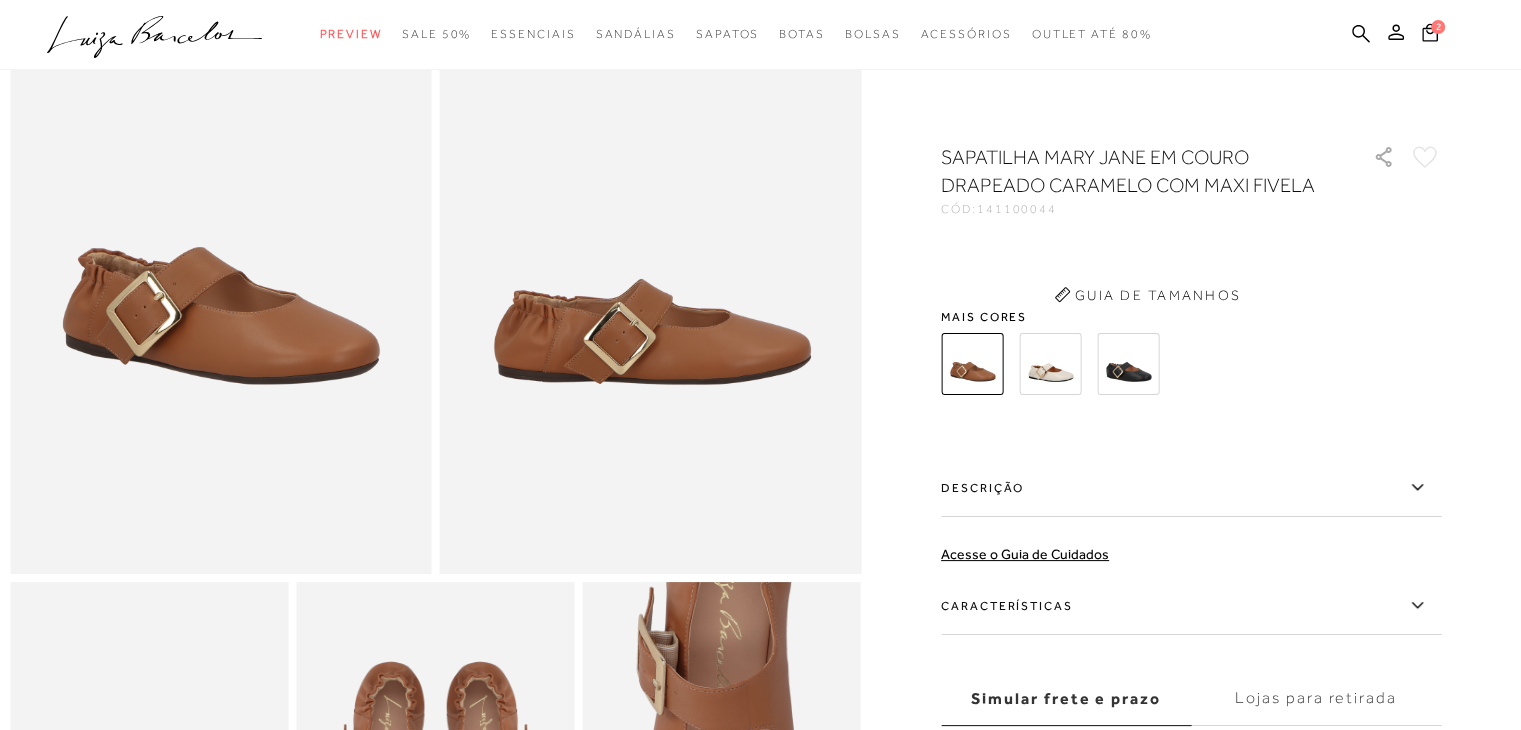 scroll, scrollTop: 0, scrollLeft: 0, axis: both 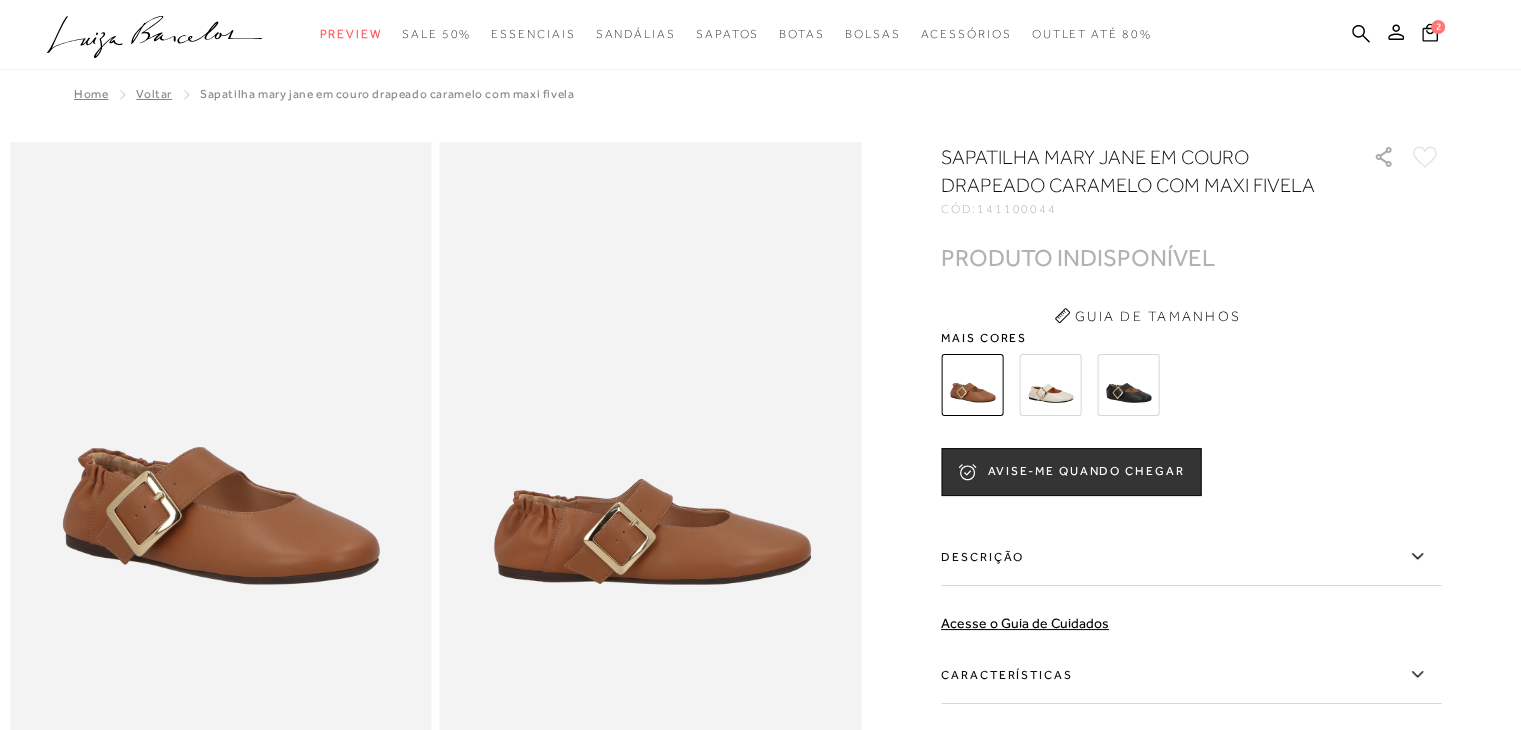 click at bounding box center [1128, 385] 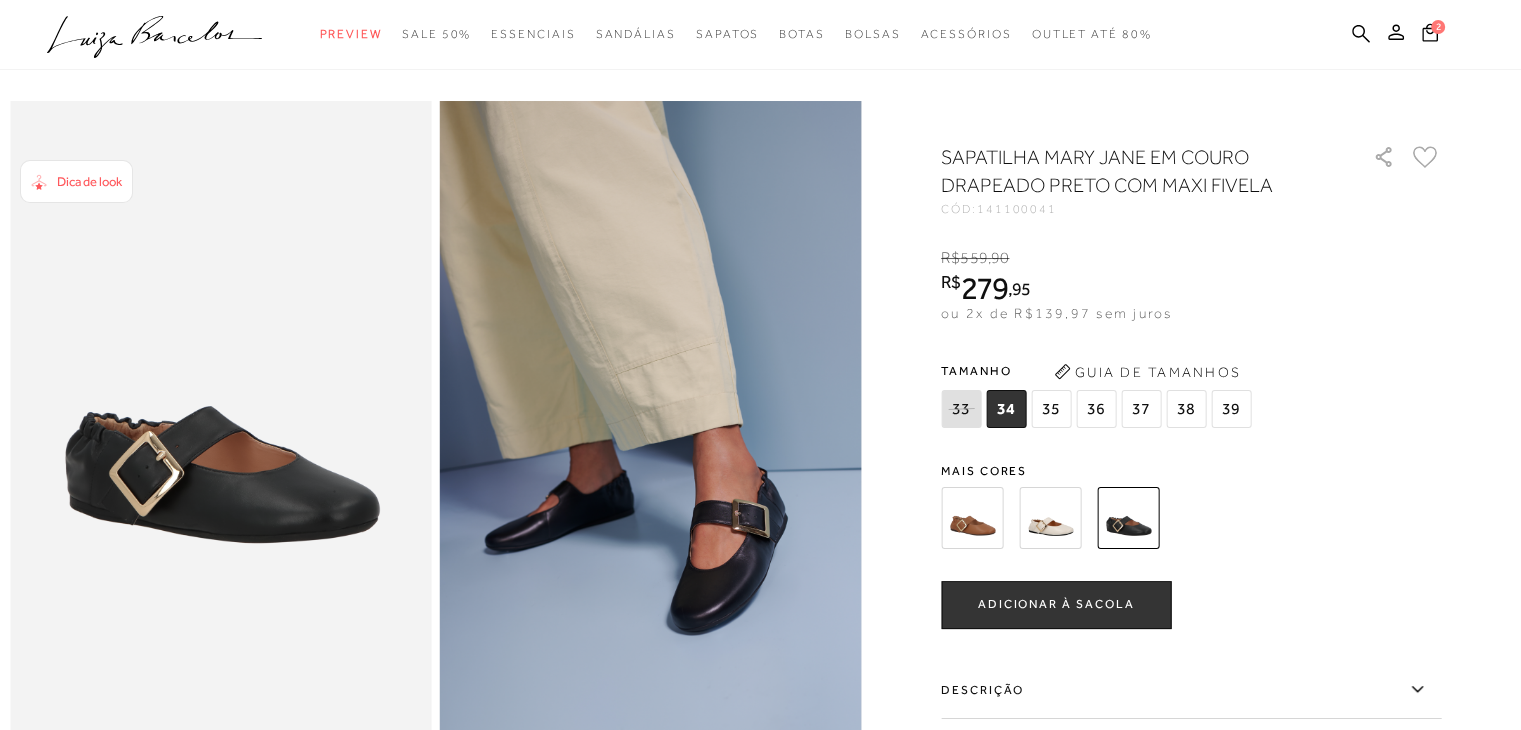 scroll, scrollTop: 0, scrollLeft: 0, axis: both 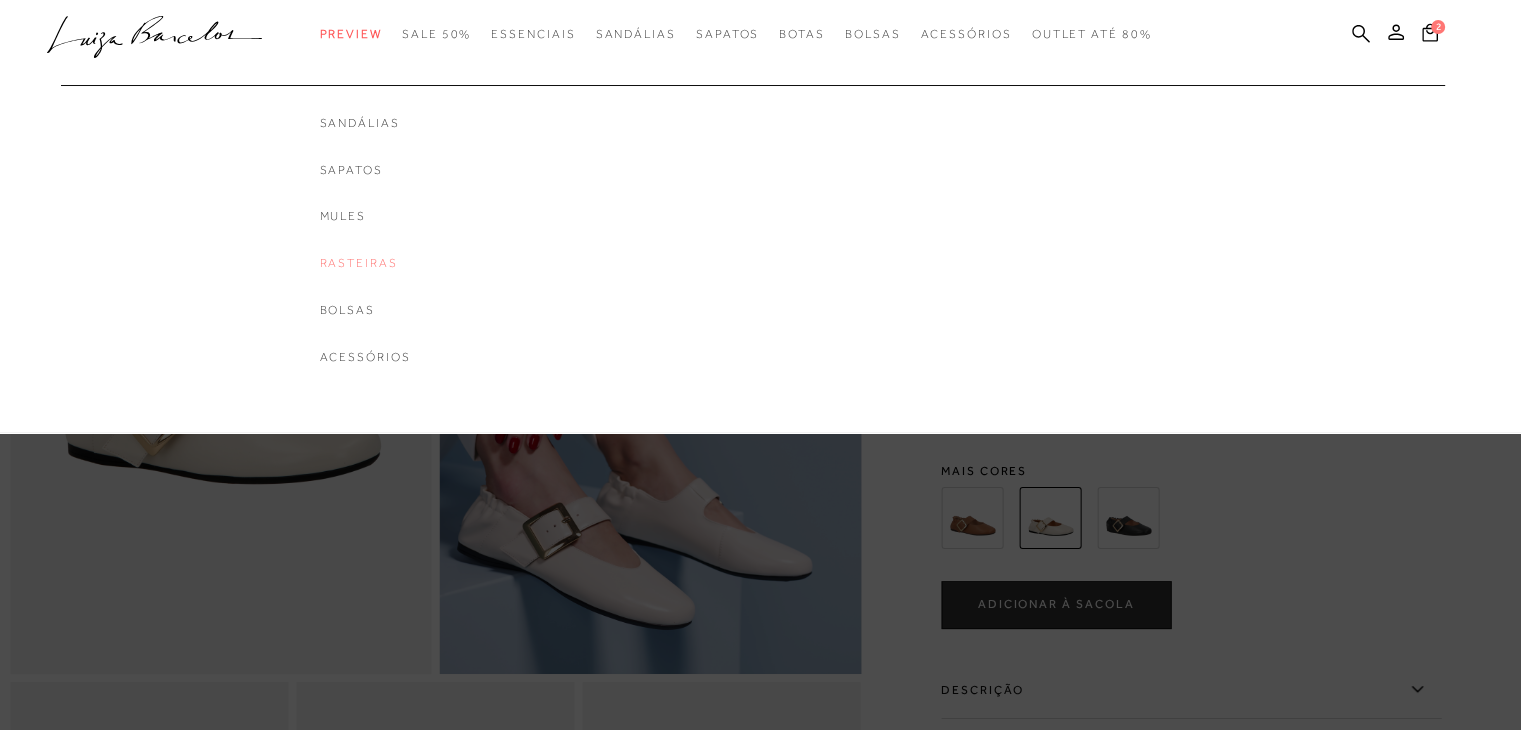 click on "Rasteiras" at bounding box center [365, 263] 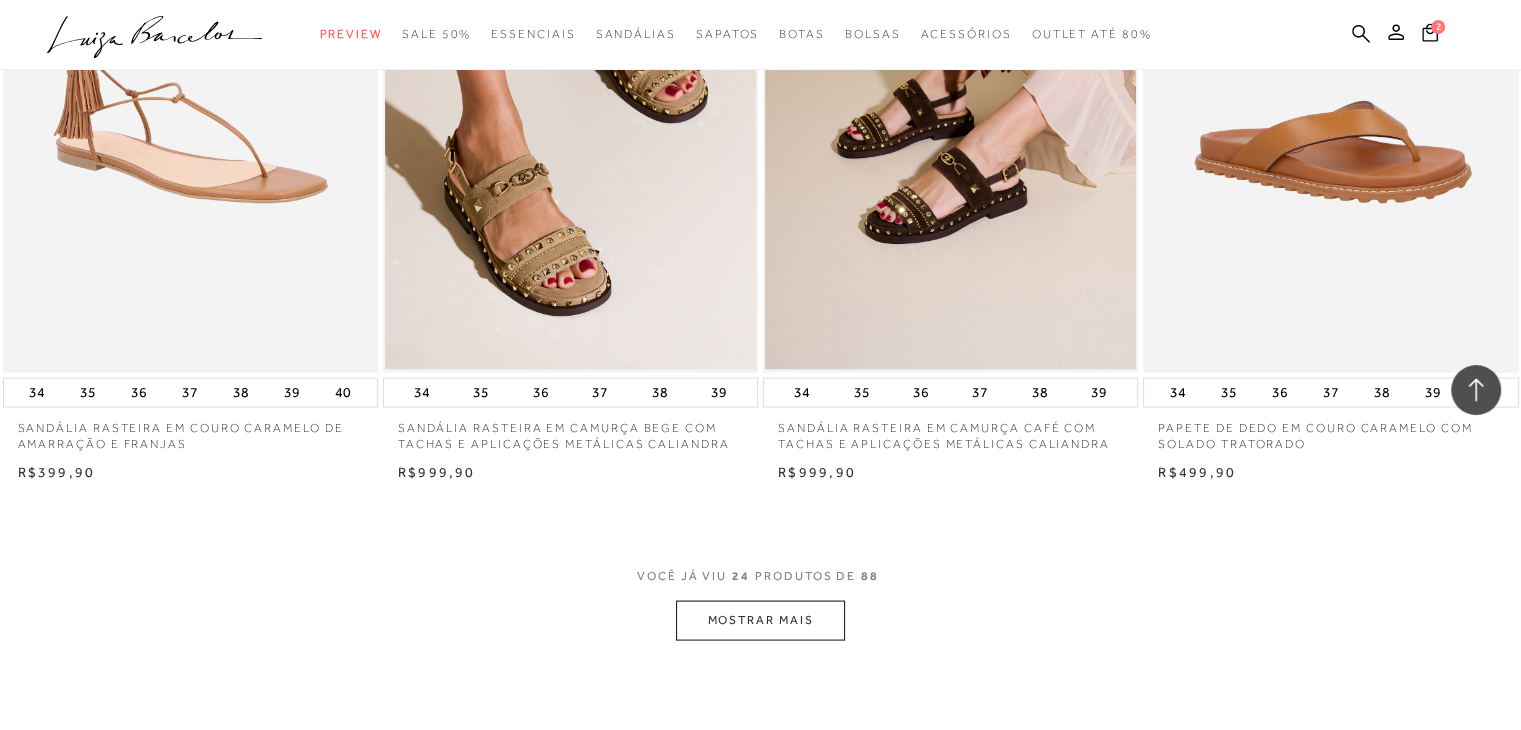 scroll, scrollTop: 3800, scrollLeft: 0, axis: vertical 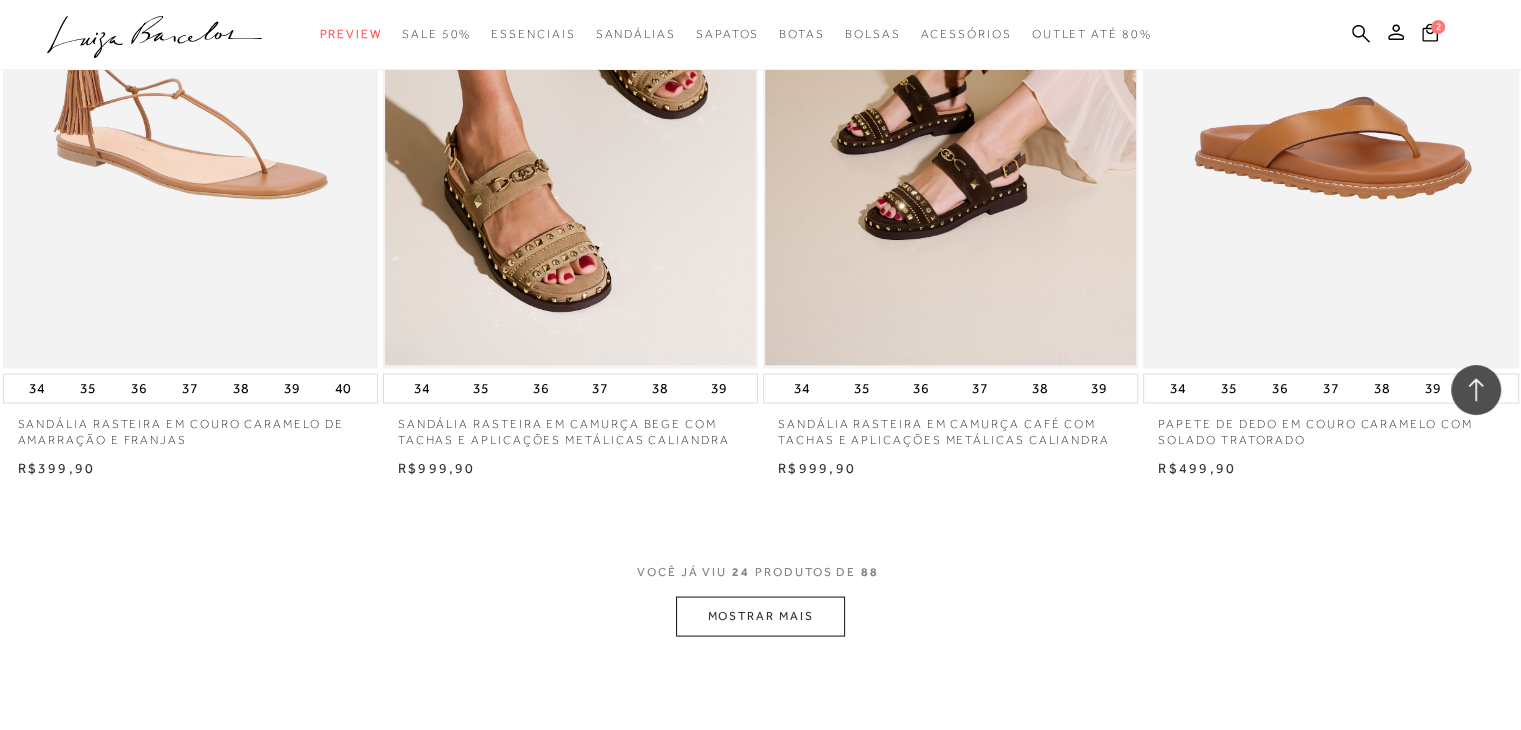 click on "MOSTRAR MAIS" at bounding box center (760, 615) 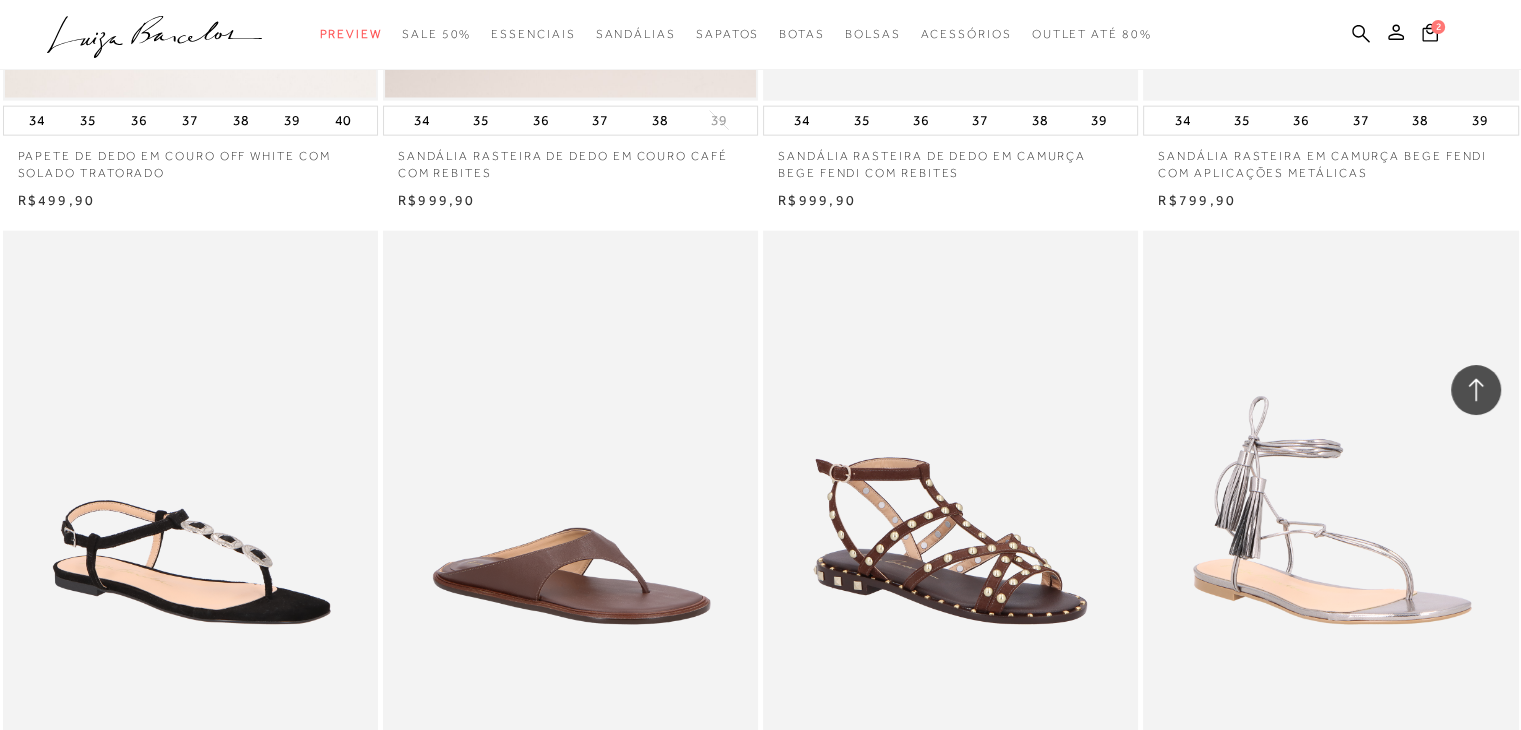 scroll, scrollTop: 4300, scrollLeft: 0, axis: vertical 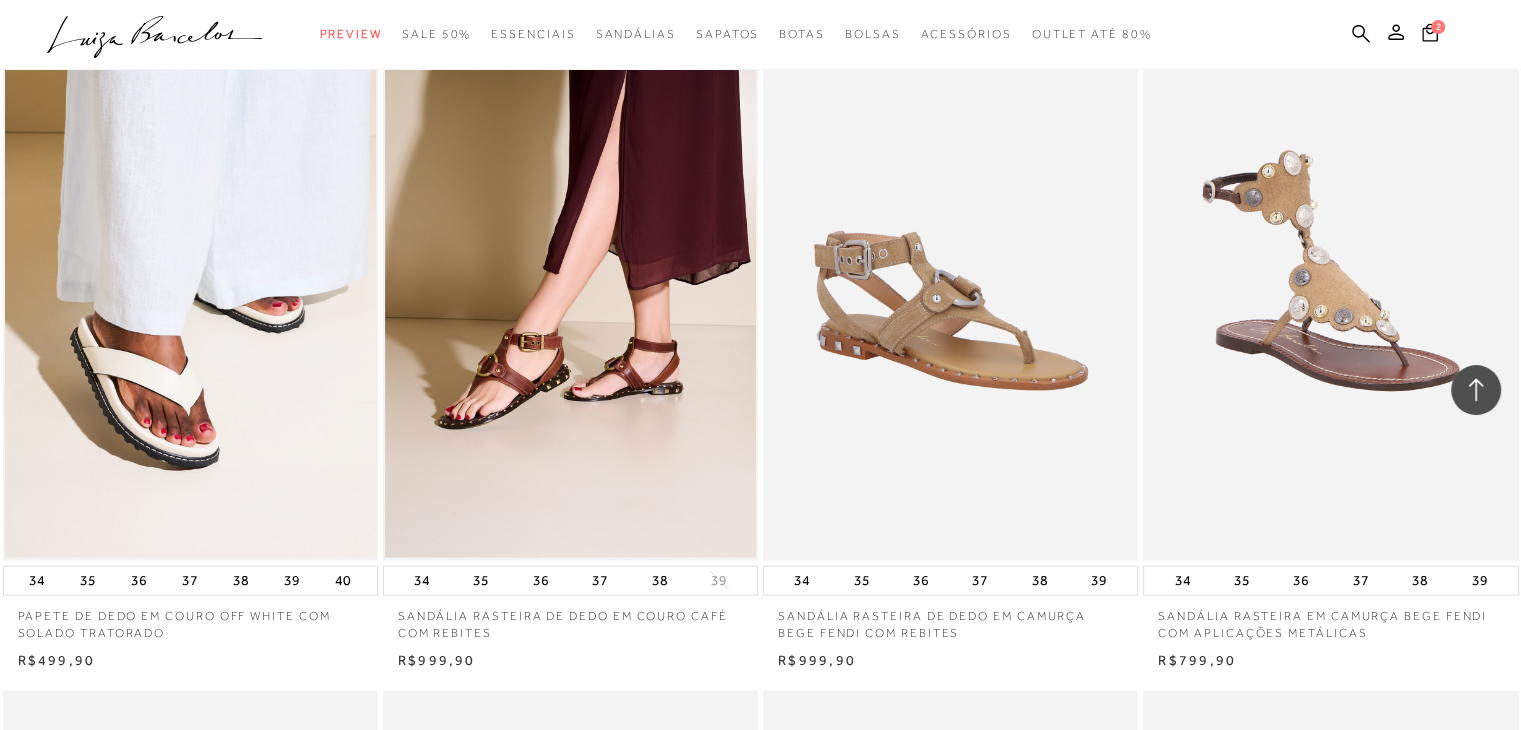 click 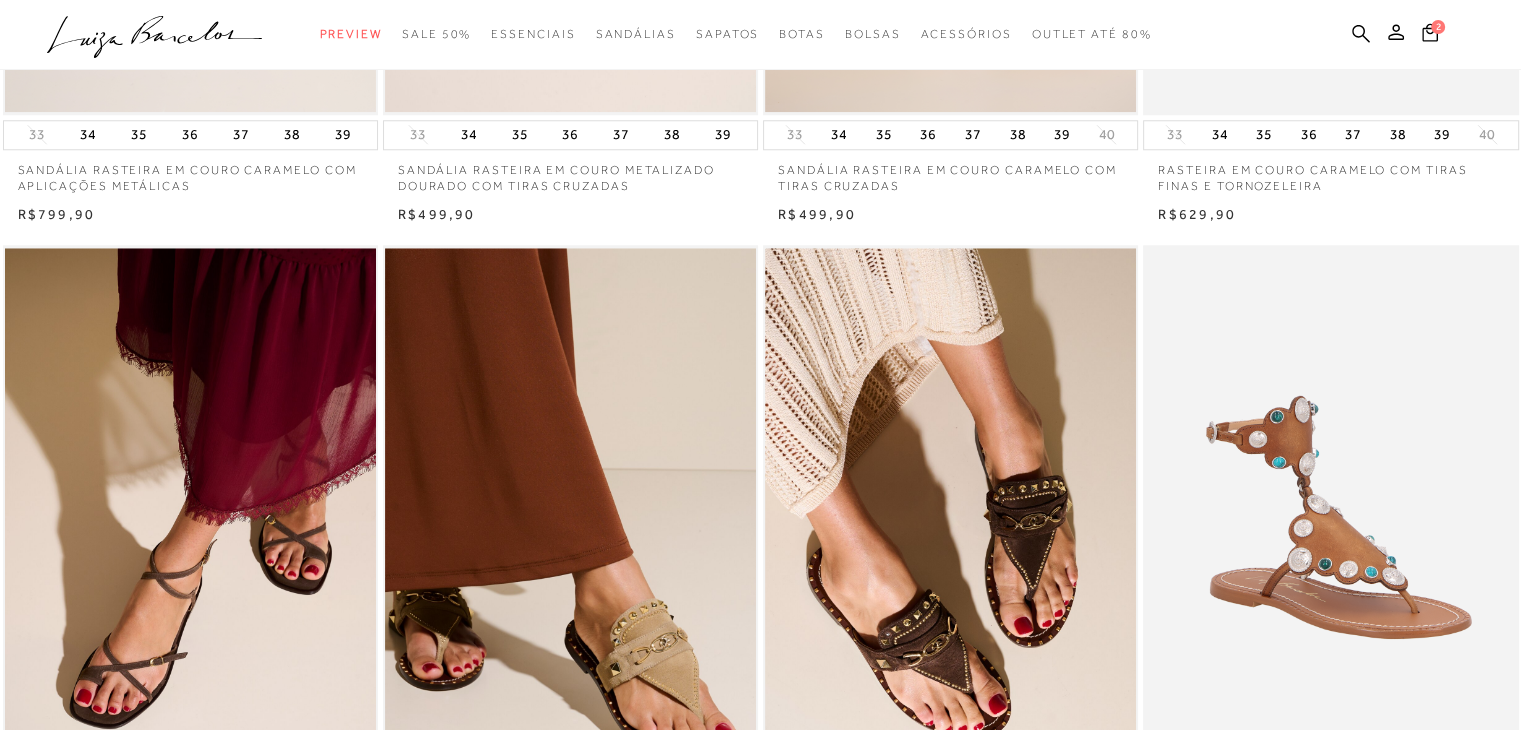 scroll, scrollTop: 0, scrollLeft: 0, axis: both 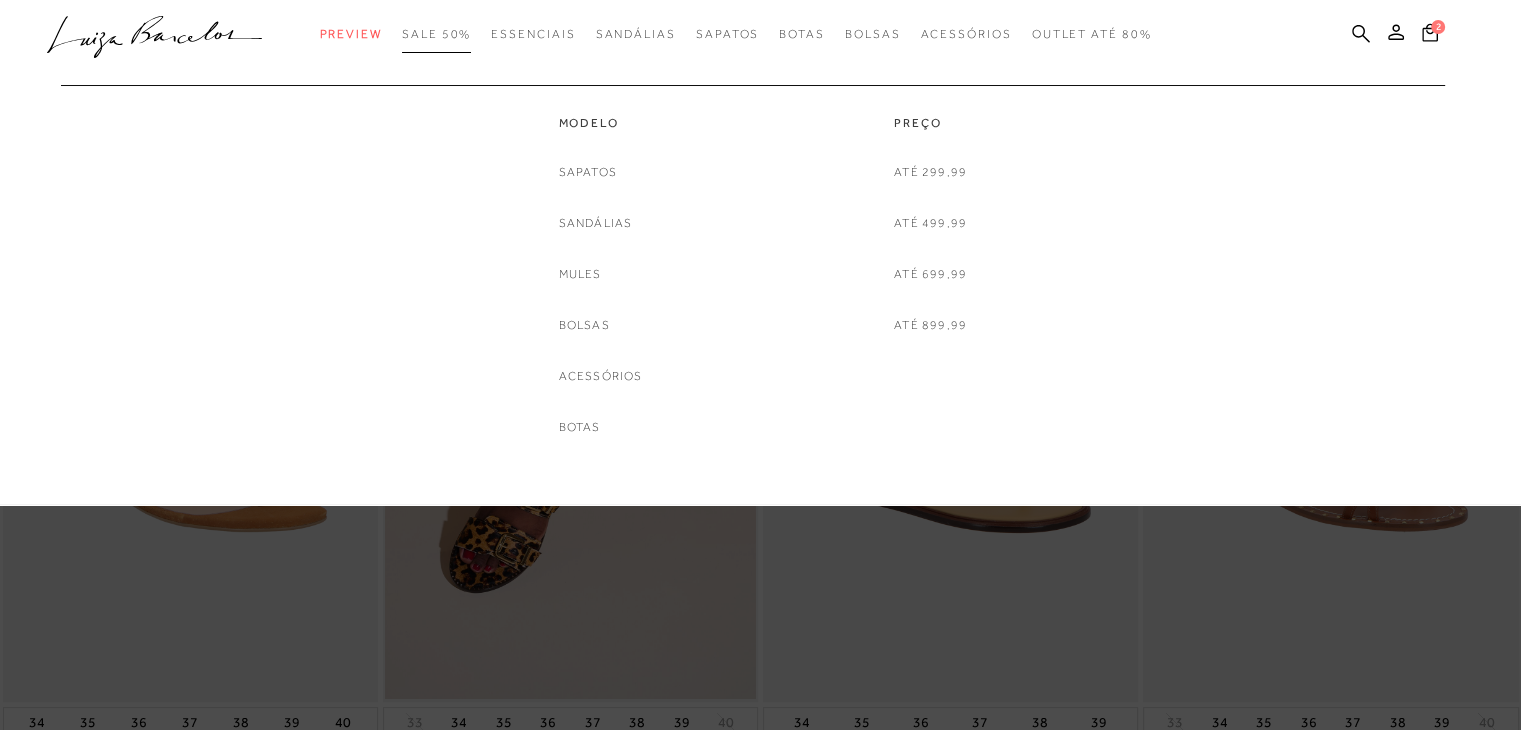 click on "SALE 50%" at bounding box center (436, 34) 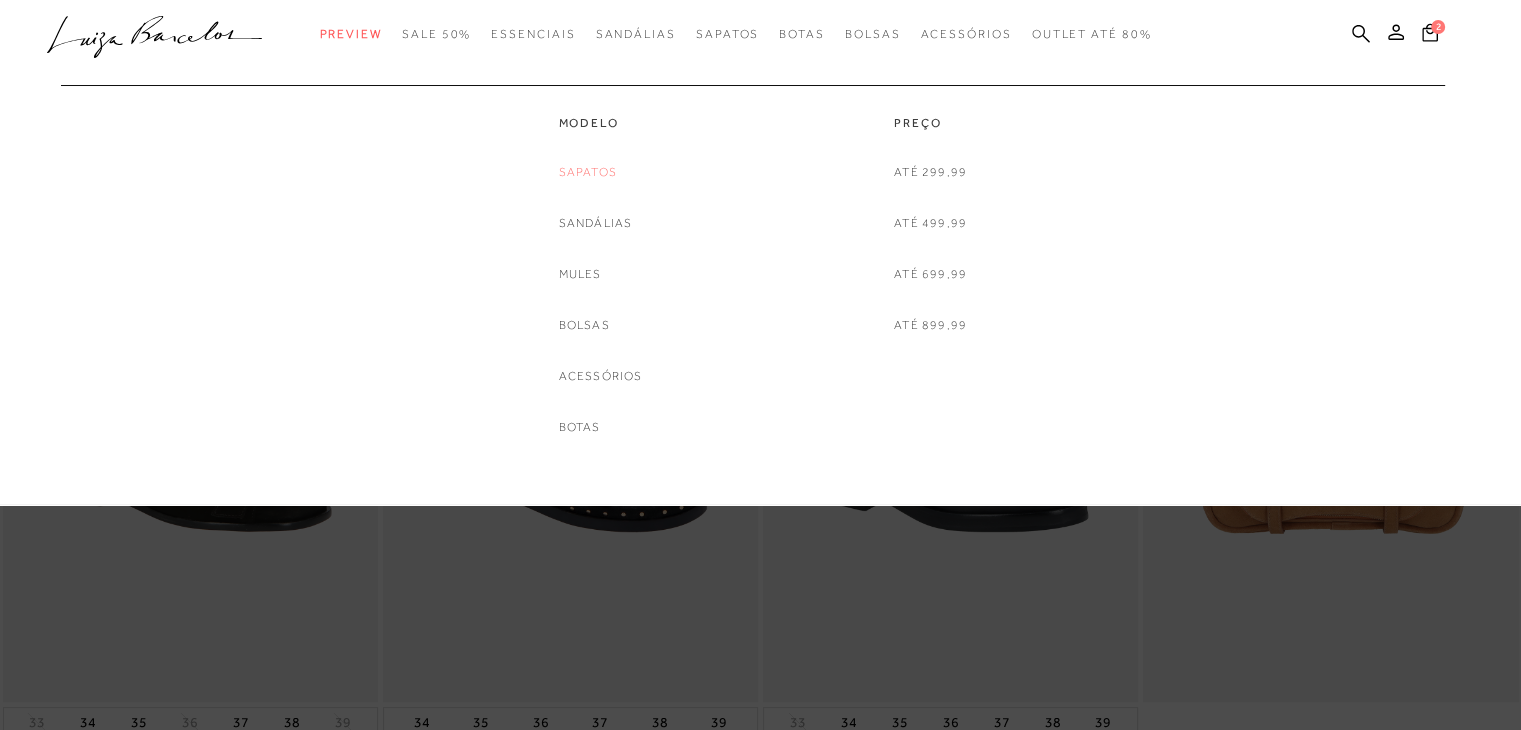 click on "Sapatos" at bounding box center [588, 172] 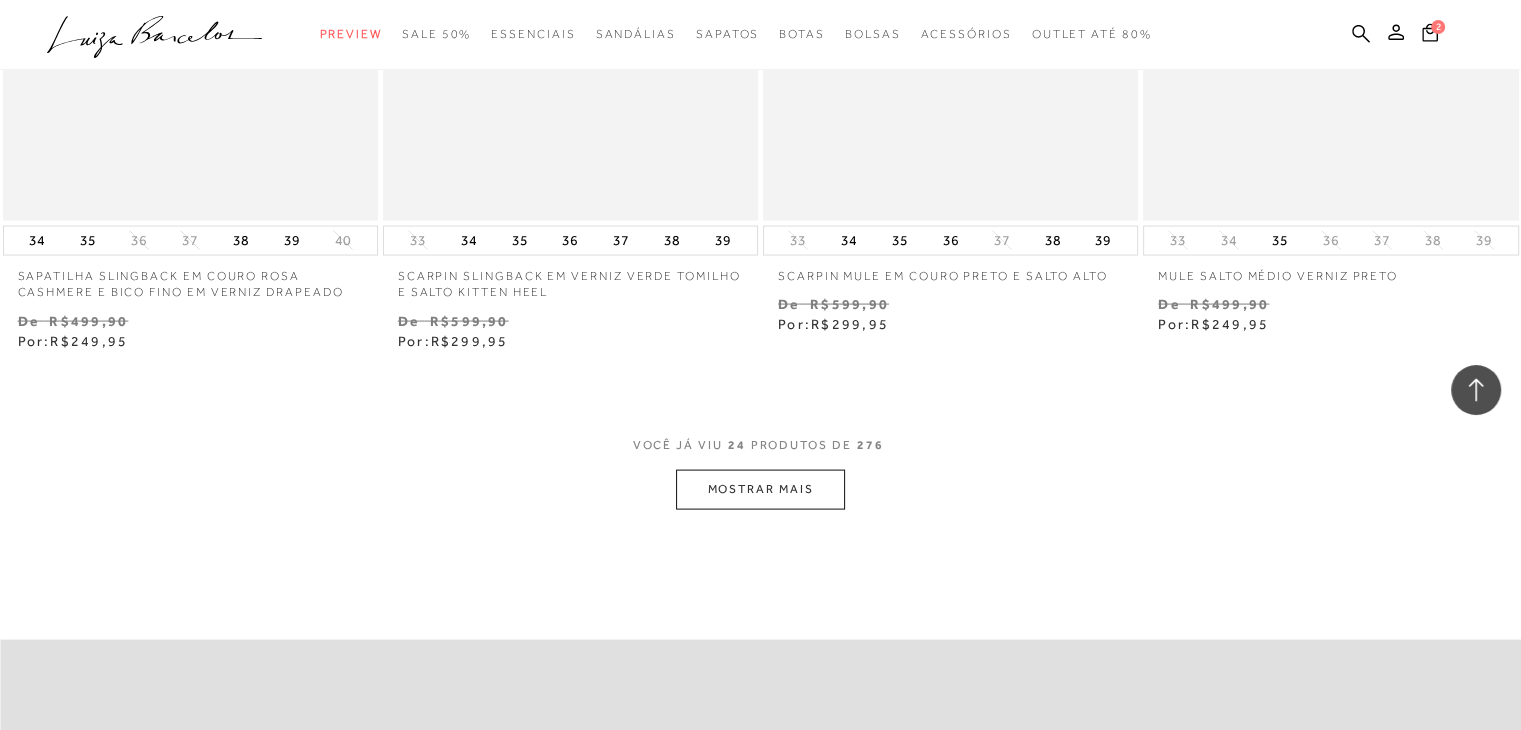 scroll, scrollTop: 4200, scrollLeft: 0, axis: vertical 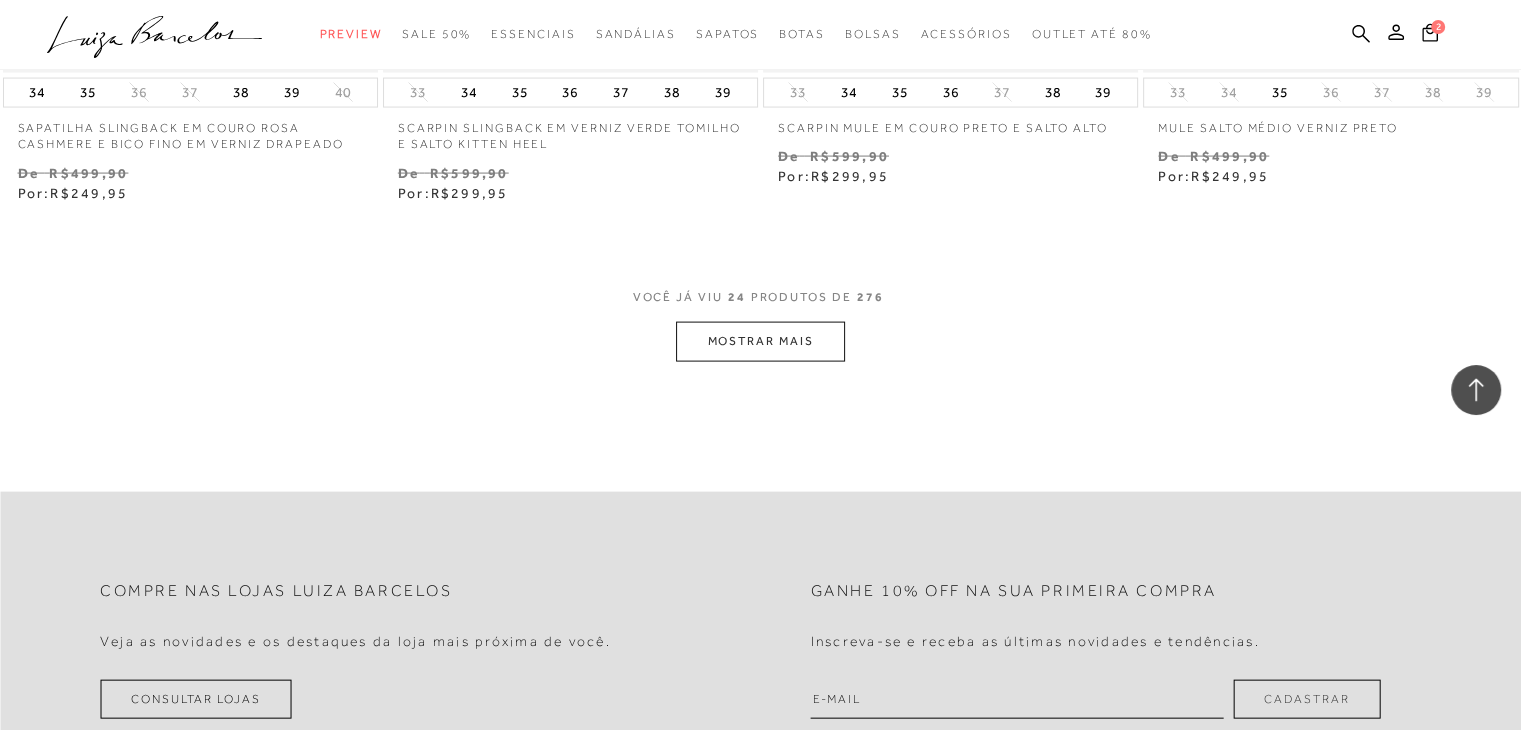 click on "MOSTRAR MAIS" at bounding box center [760, 341] 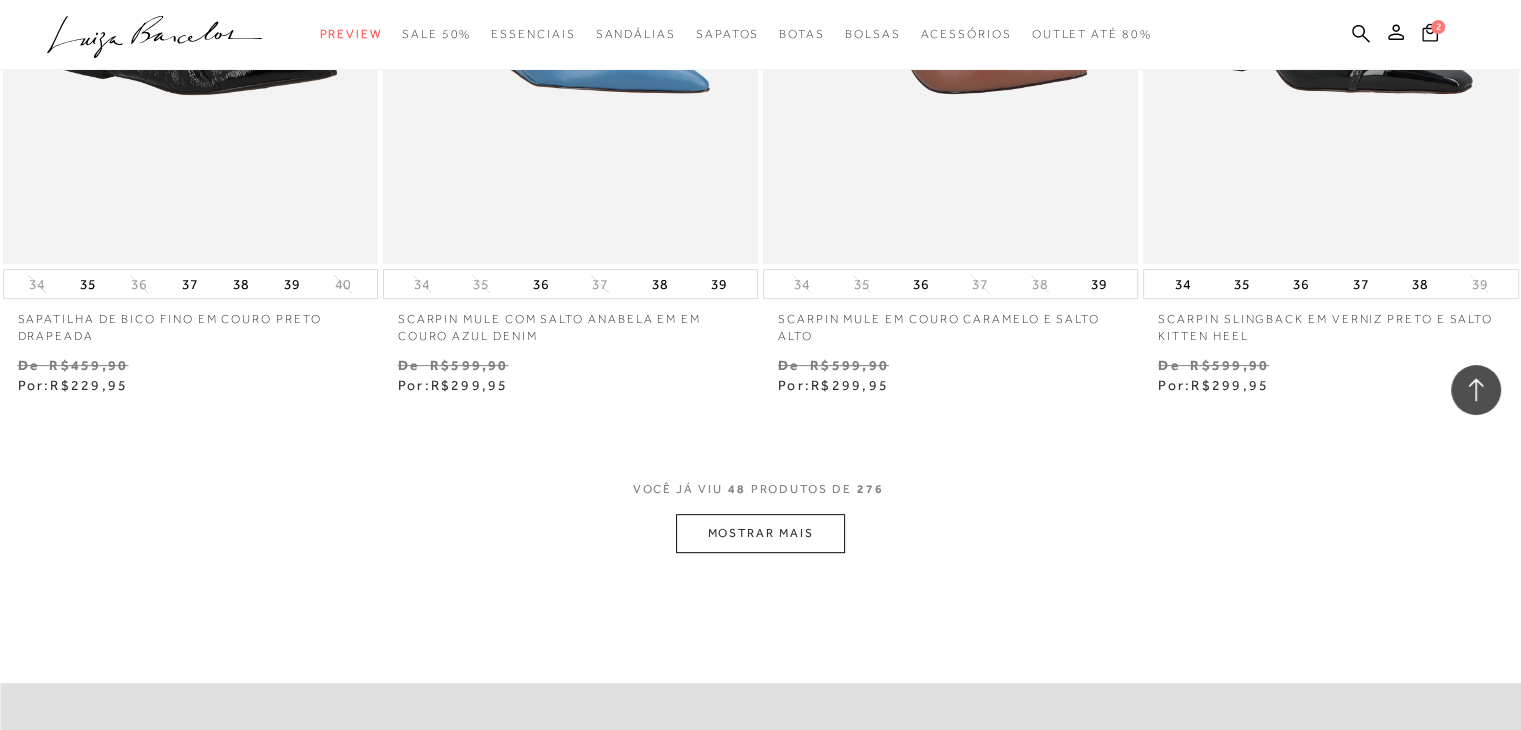 scroll, scrollTop: 8300, scrollLeft: 0, axis: vertical 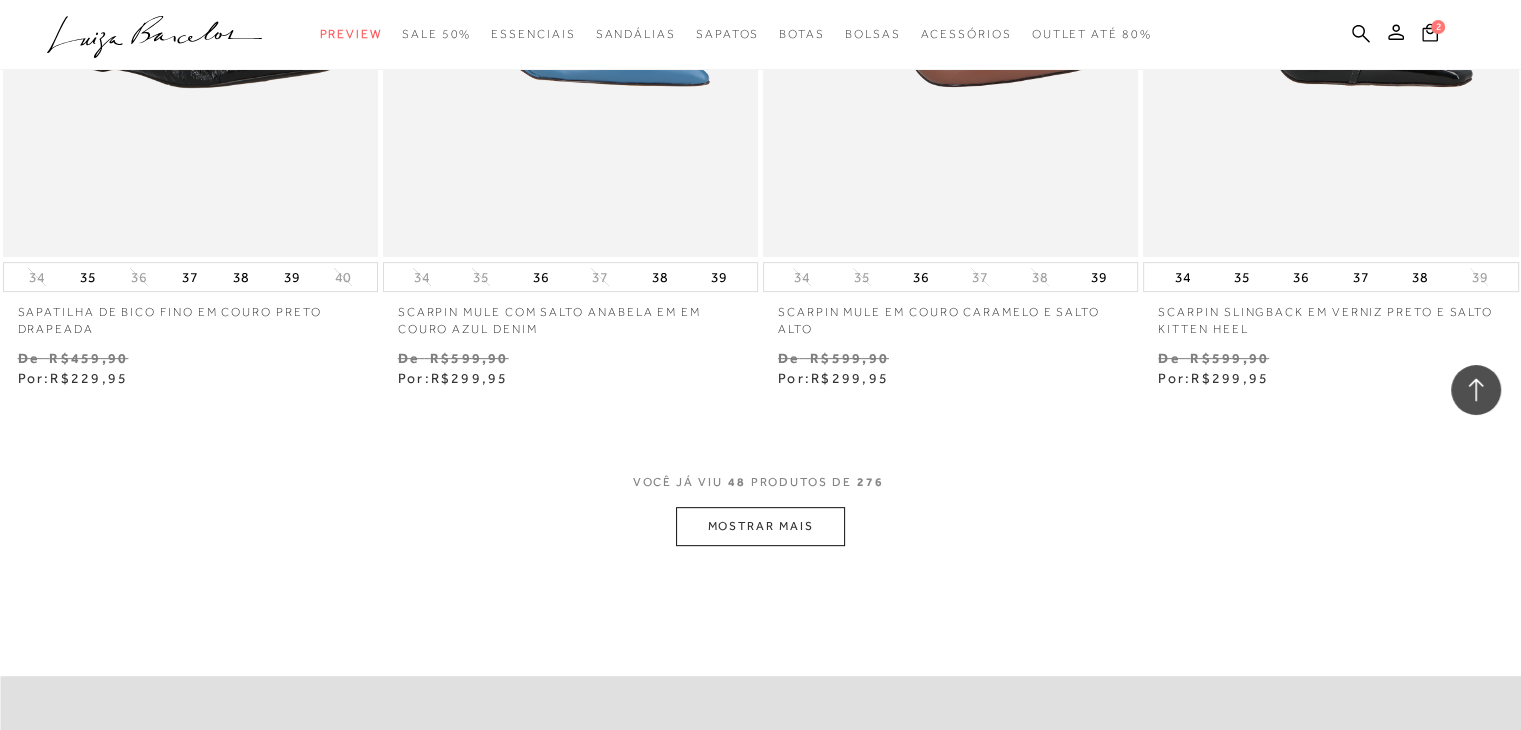 click on "MOSTRAR MAIS" at bounding box center [760, 526] 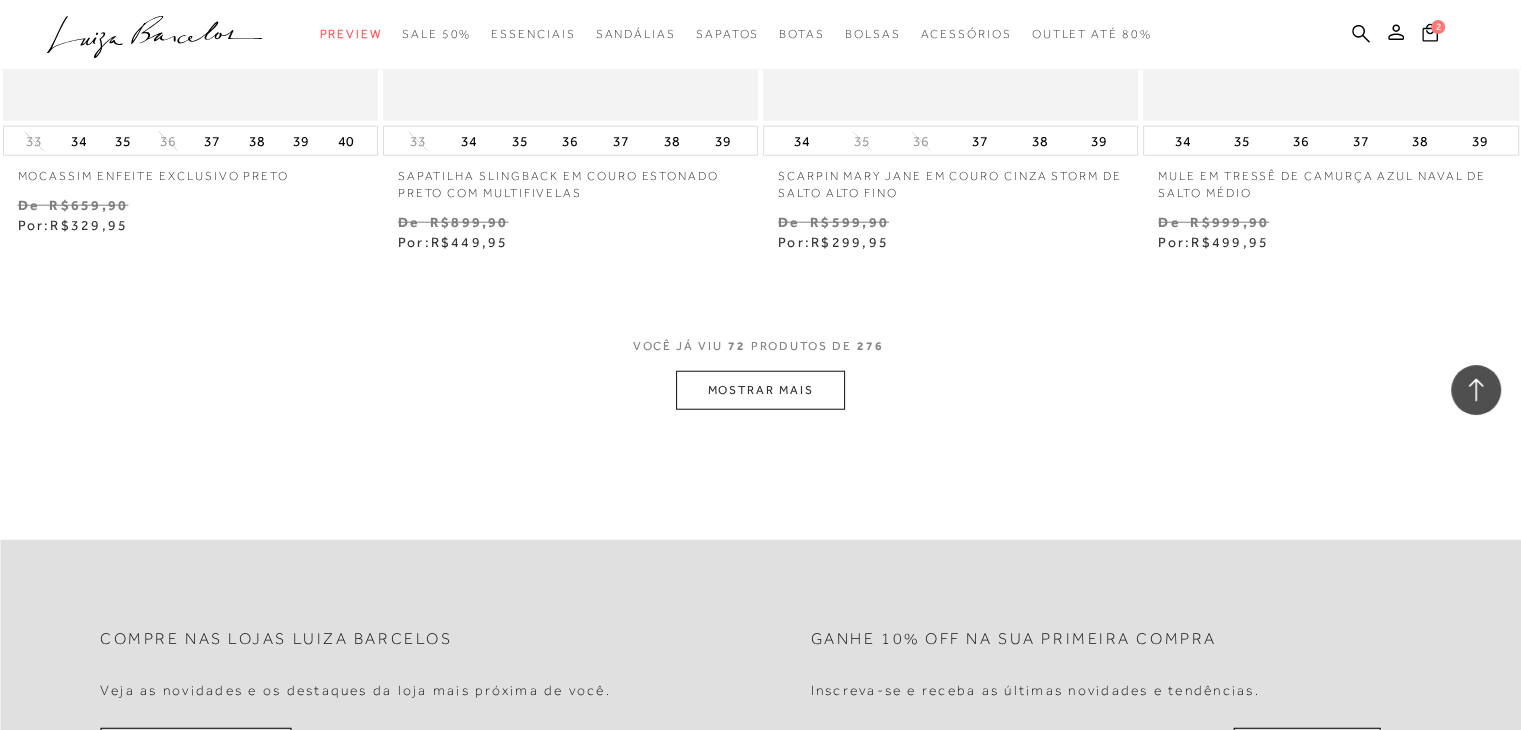 scroll, scrollTop: 12800, scrollLeft: 0, axis: vertical 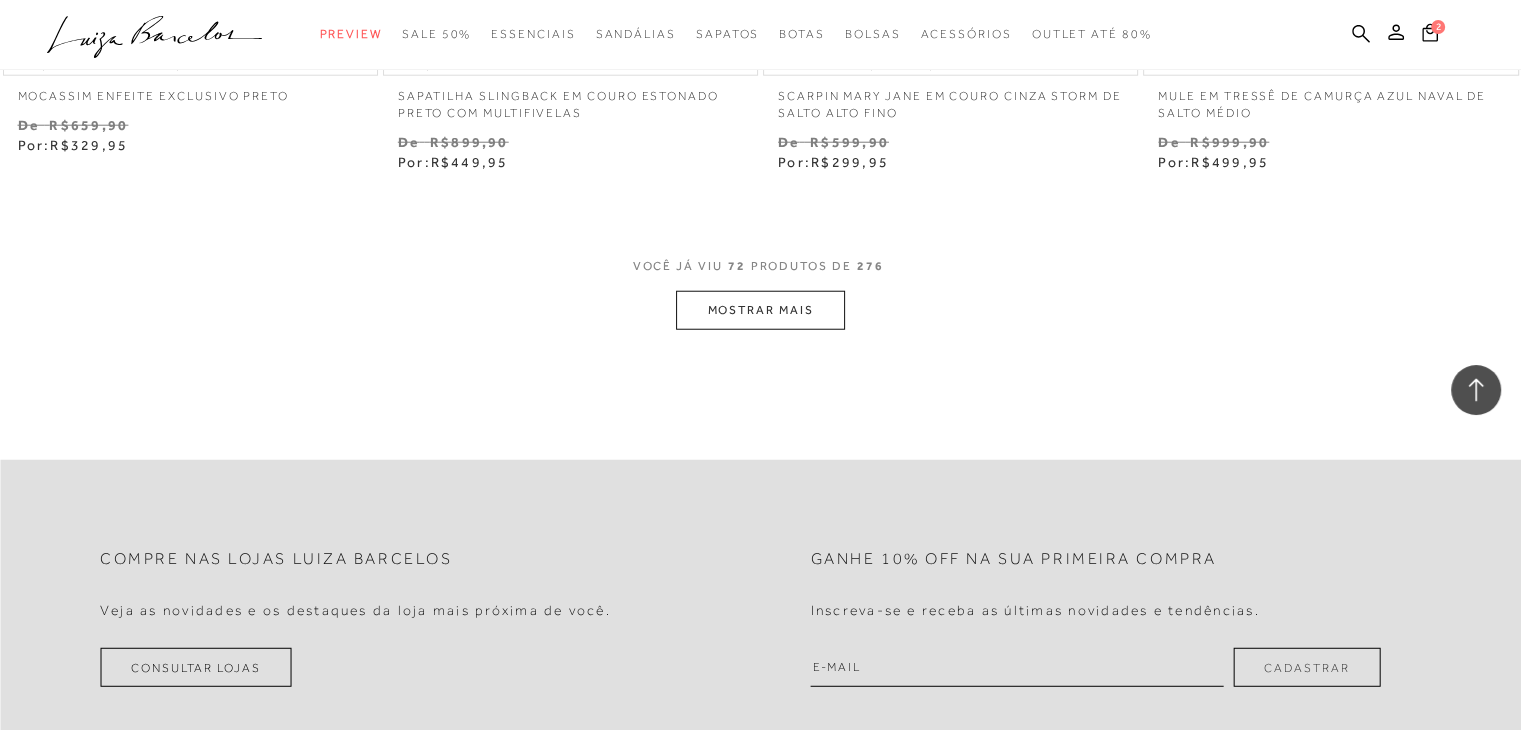 click on "MOSTRAR MAIS" at bounding box center [760, 310] 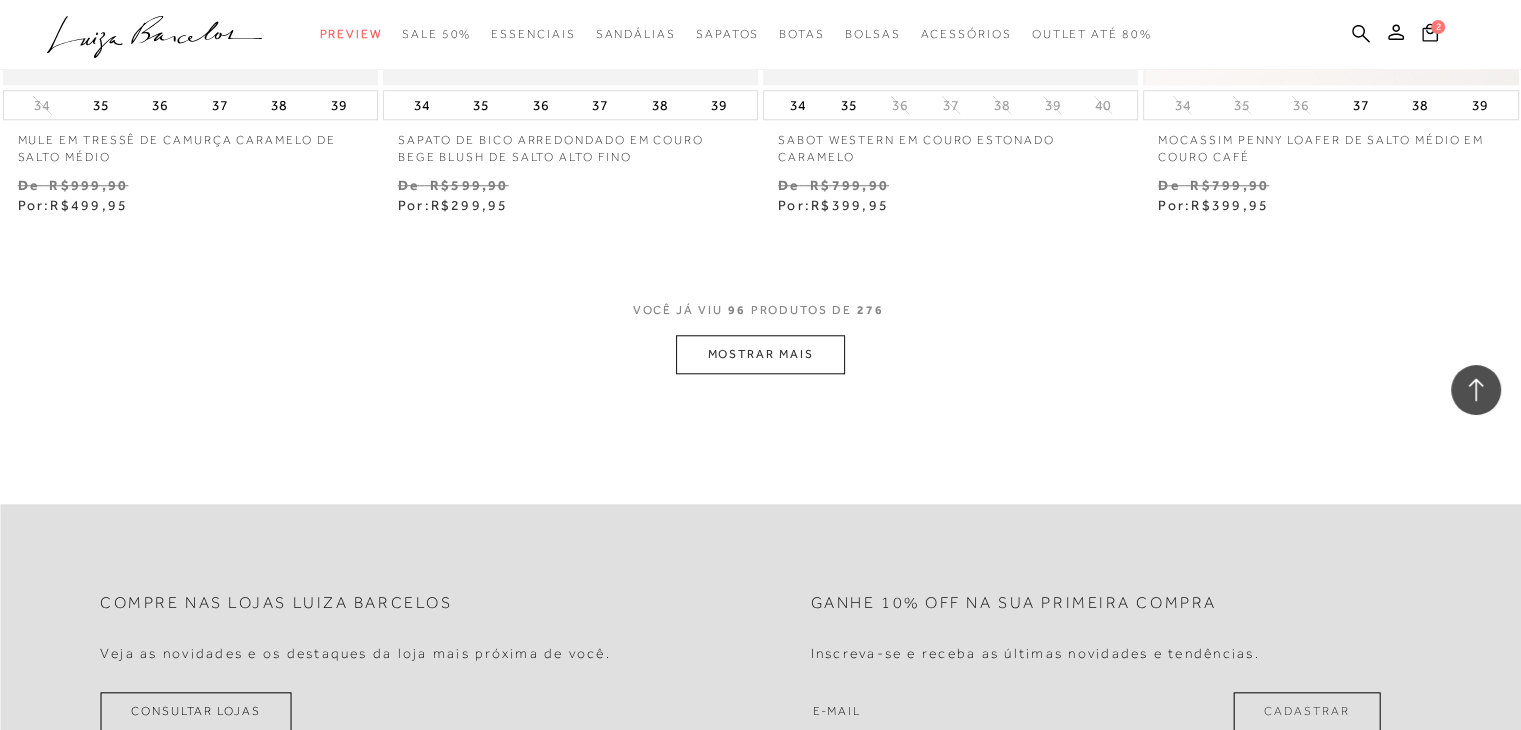 scroll, scrollTop: 17100, scrollLeft: 0, axis: vertical 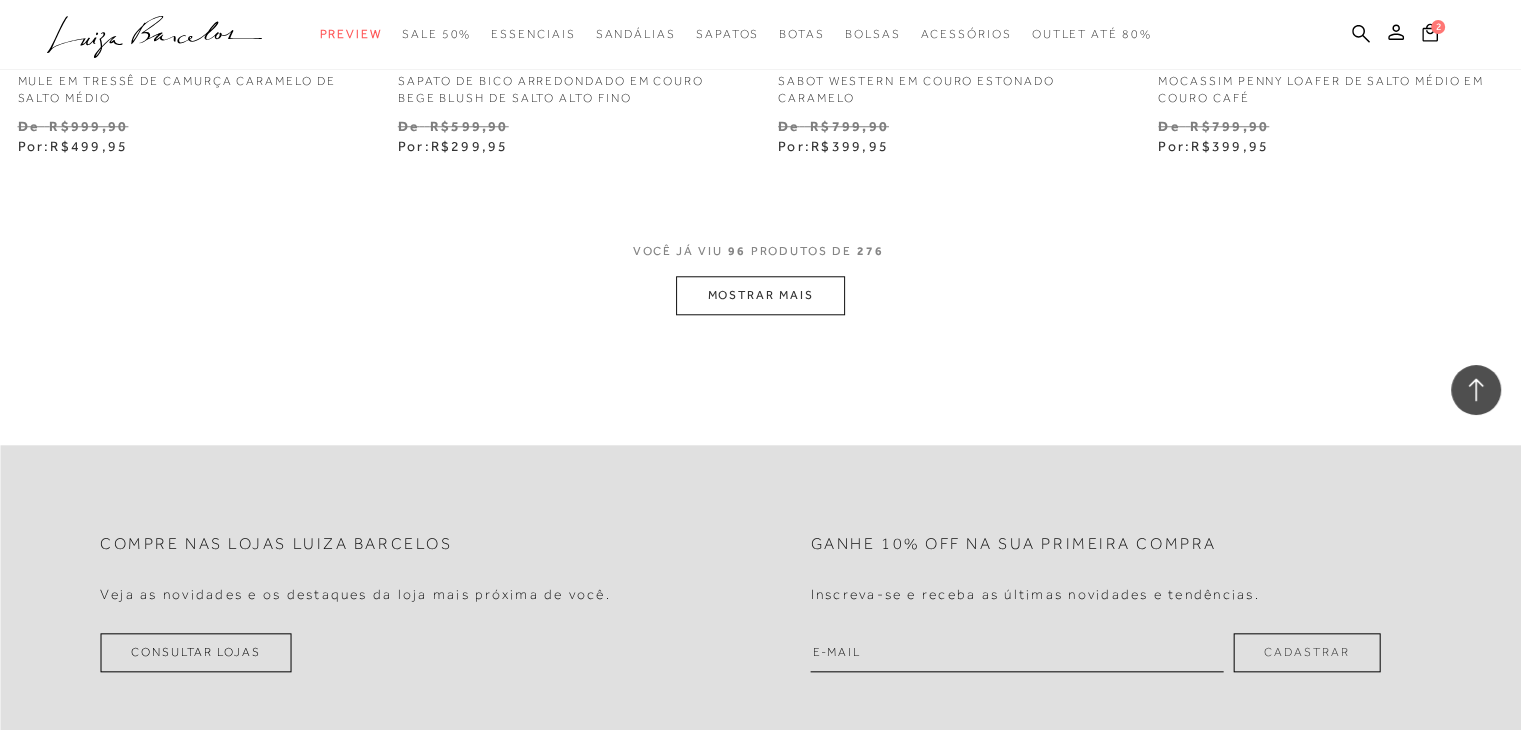 click on "MOSTRAR MAIS" at bounding box center (760, 295) 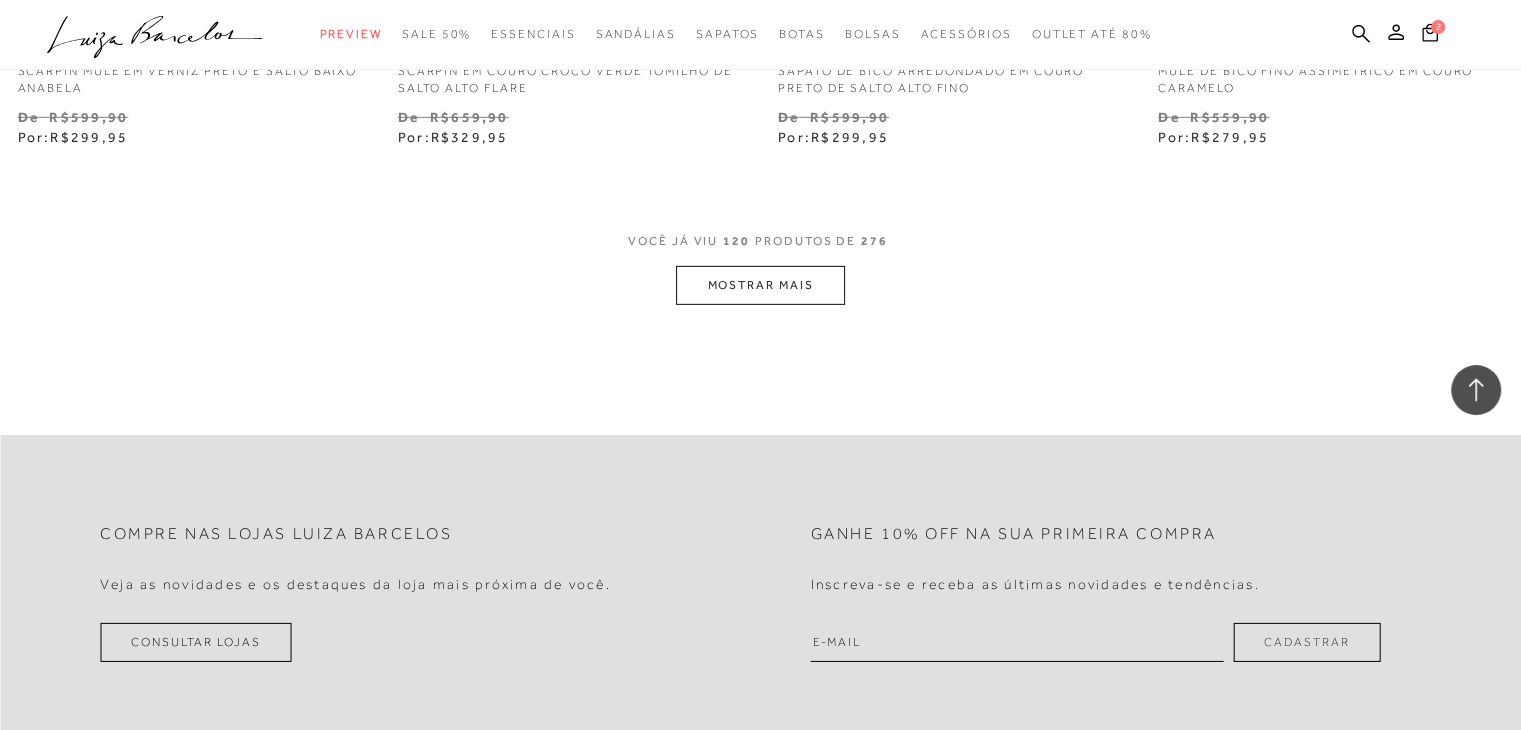 scroll, scrollTop: 21400, scrollLeft: 0, axis: vertical 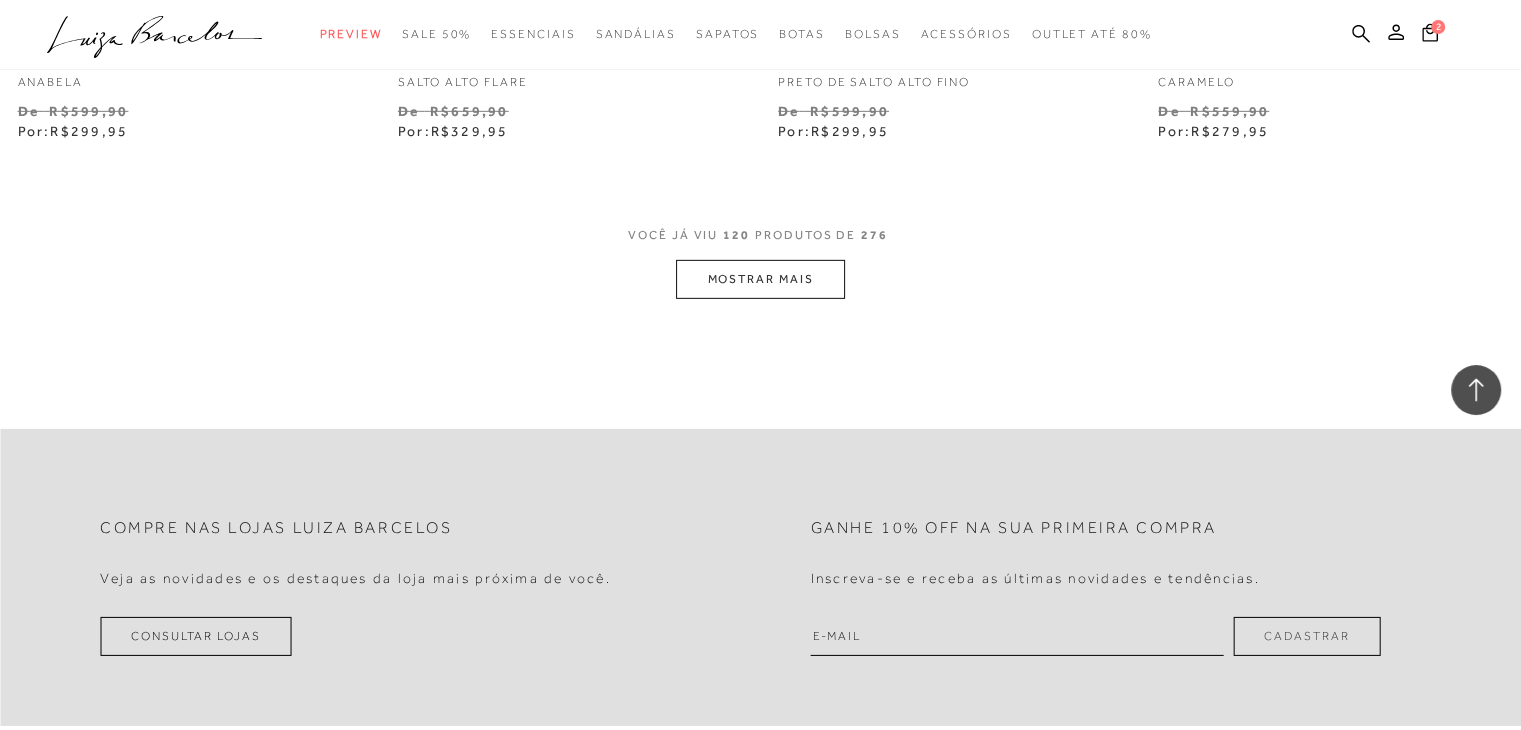 click on "MOSTRAR MAIS" at bounding box center (760, 279) 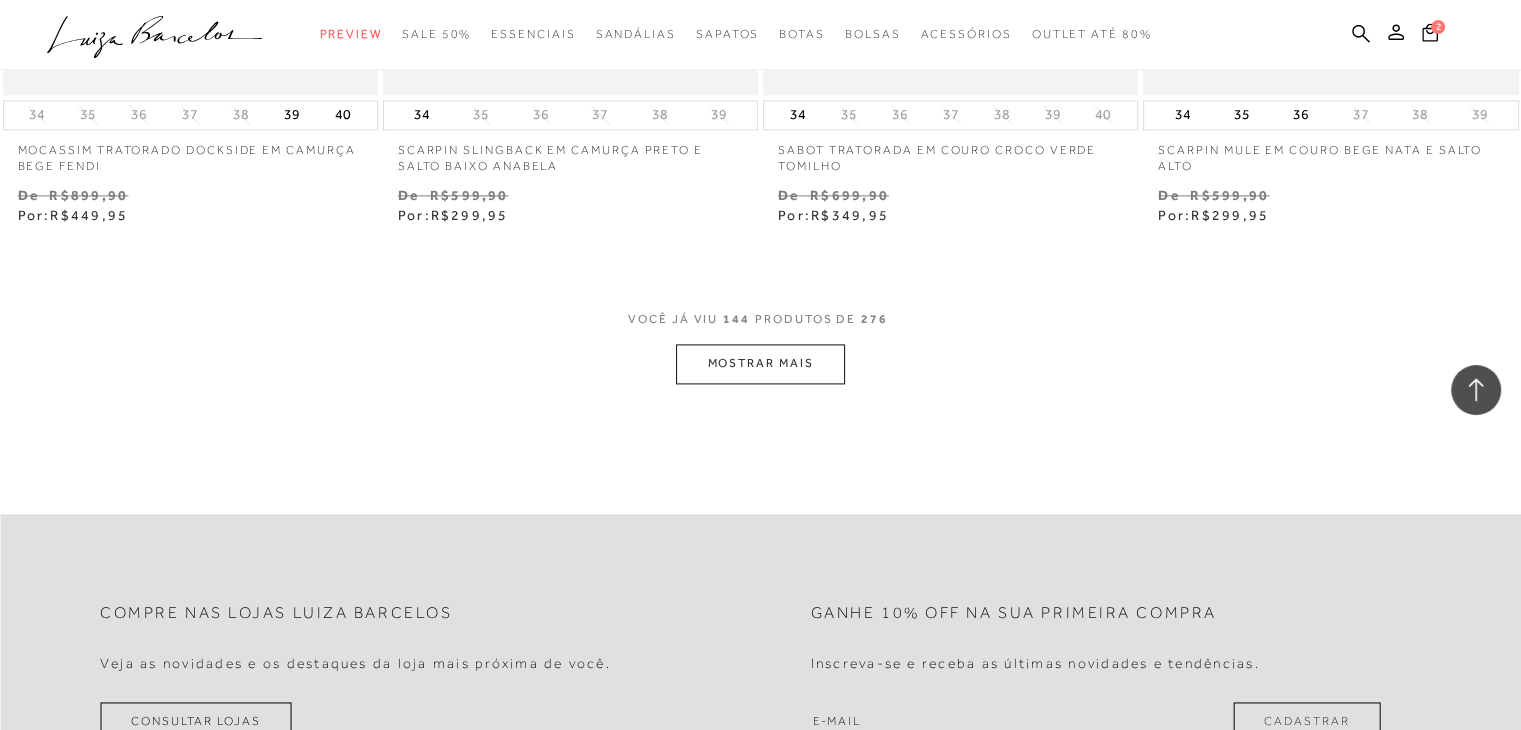 scroll, scrollTop: 25800, scrollLeft: 0, axis: vertical 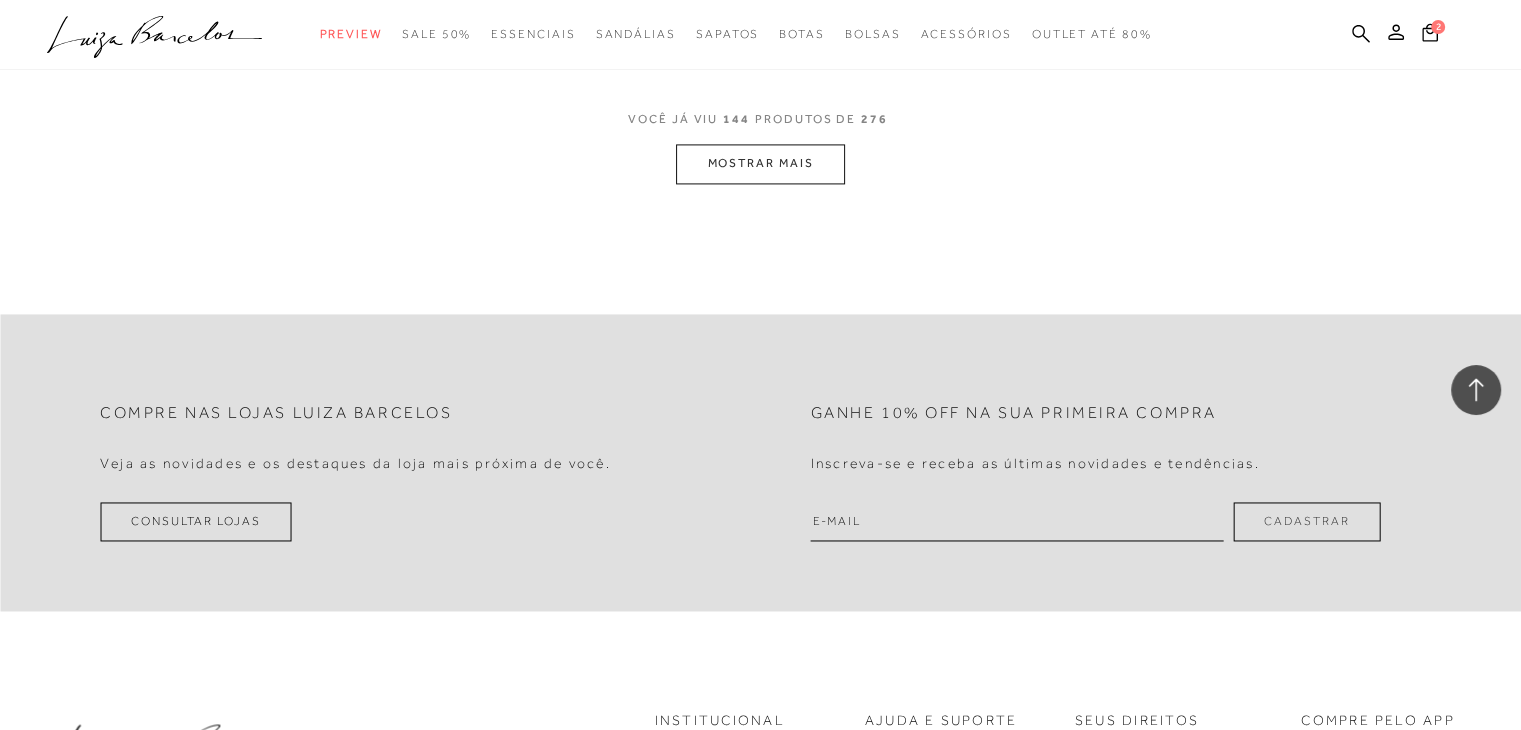 click on "MOSTRAR MAIS" at bounding box center [760, 163] 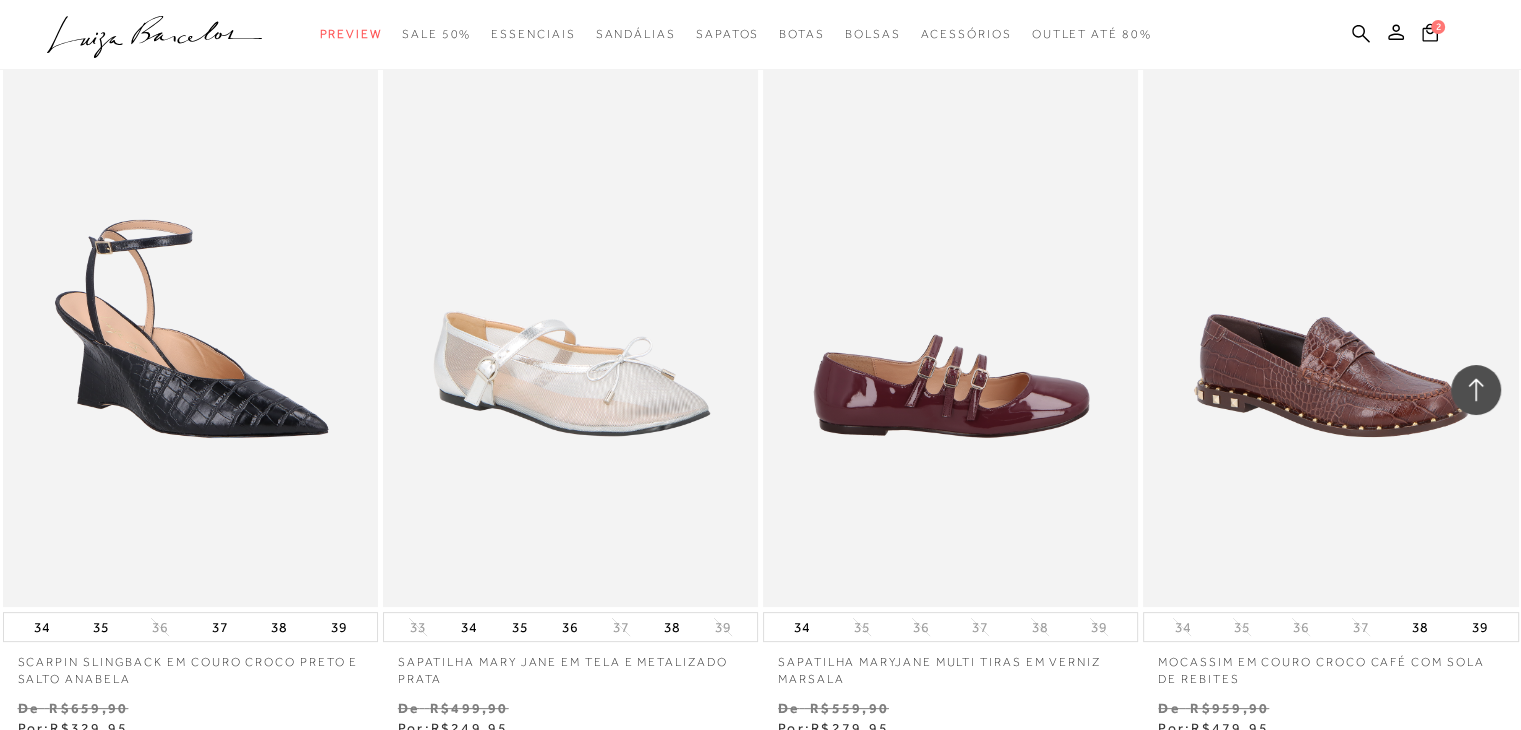 scroll, scrollTop: 30800, scrollLeft: 0, axis: vertical 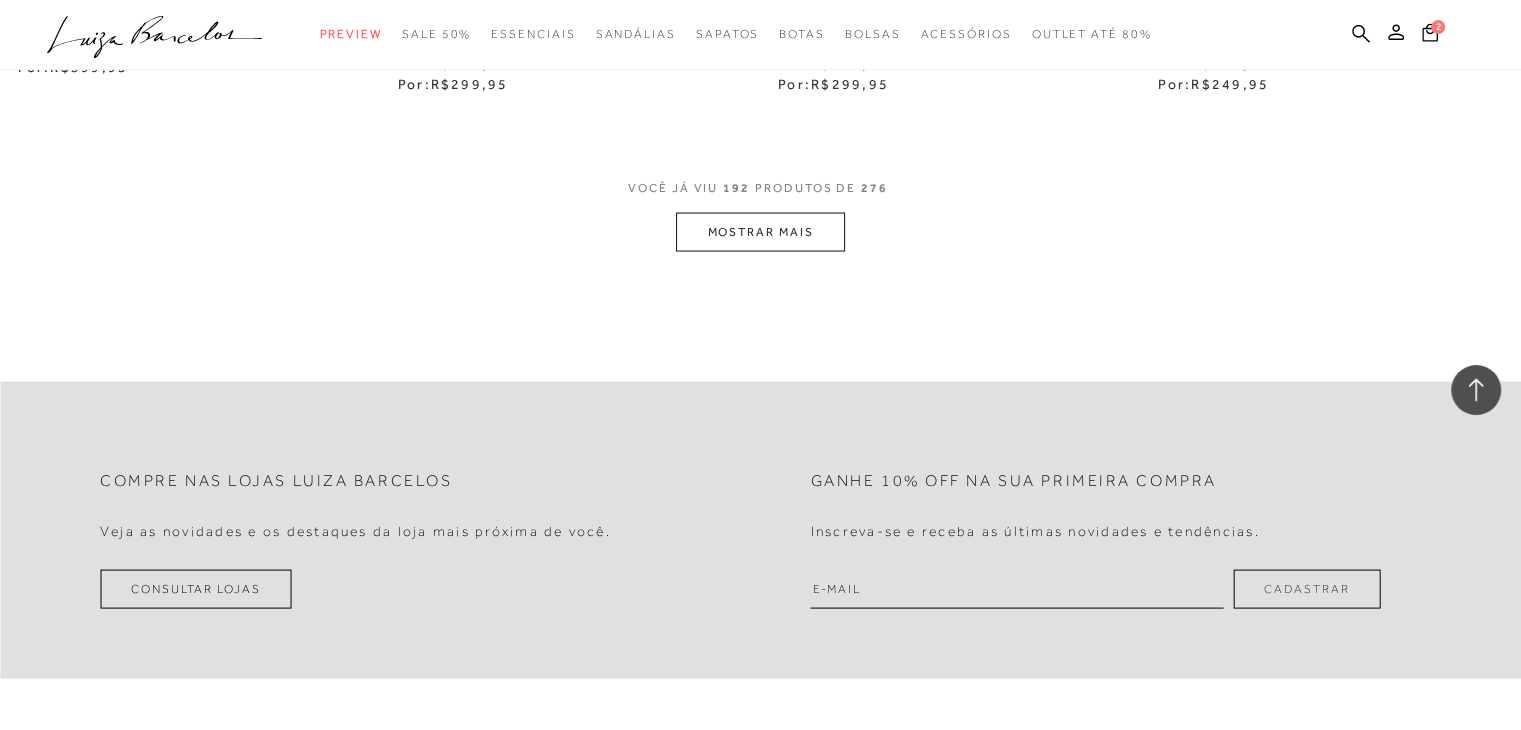click on "MOSTRAR MAIS" at bounding box center (760, 232) 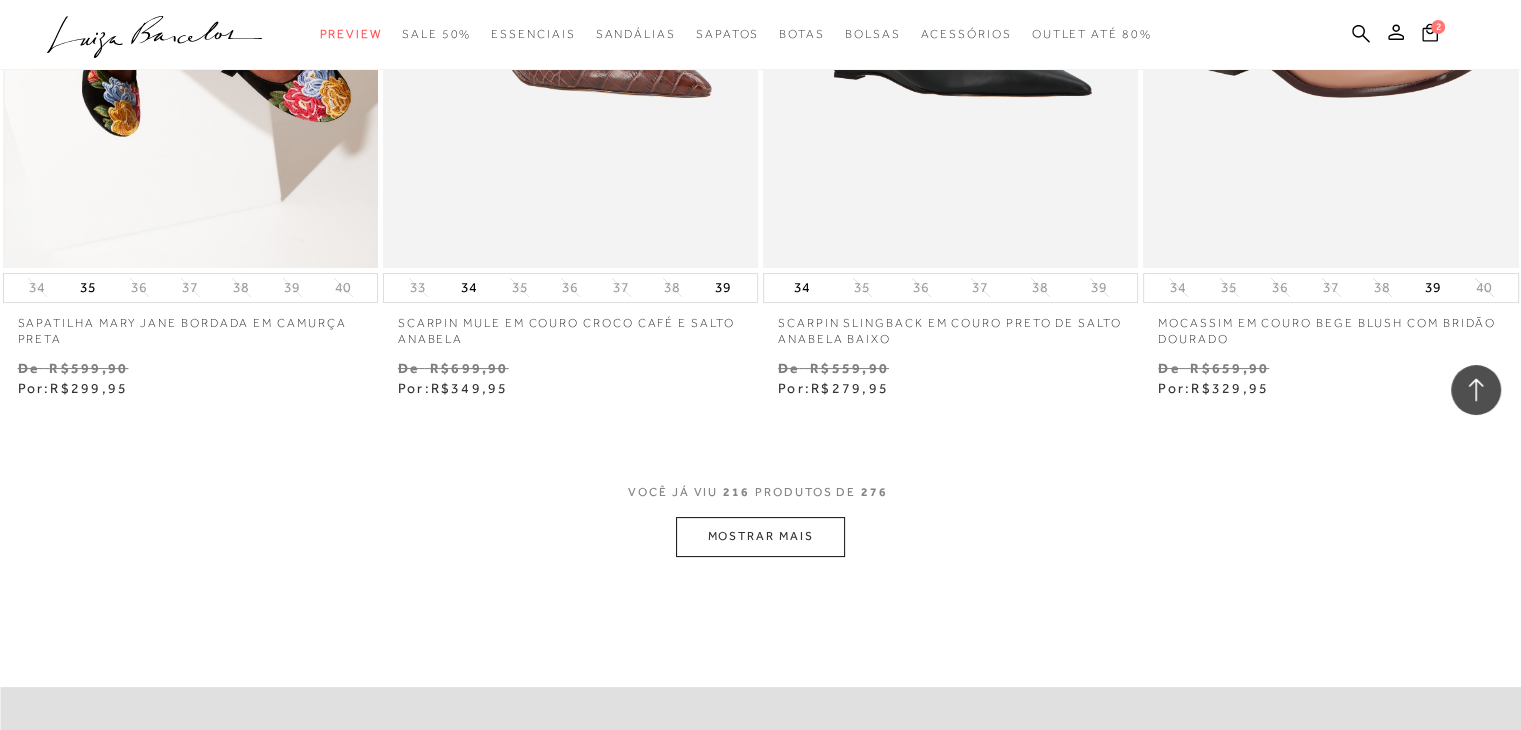 scroll, scrollTop: 38600, scrollLeft: 0, axis: vertical 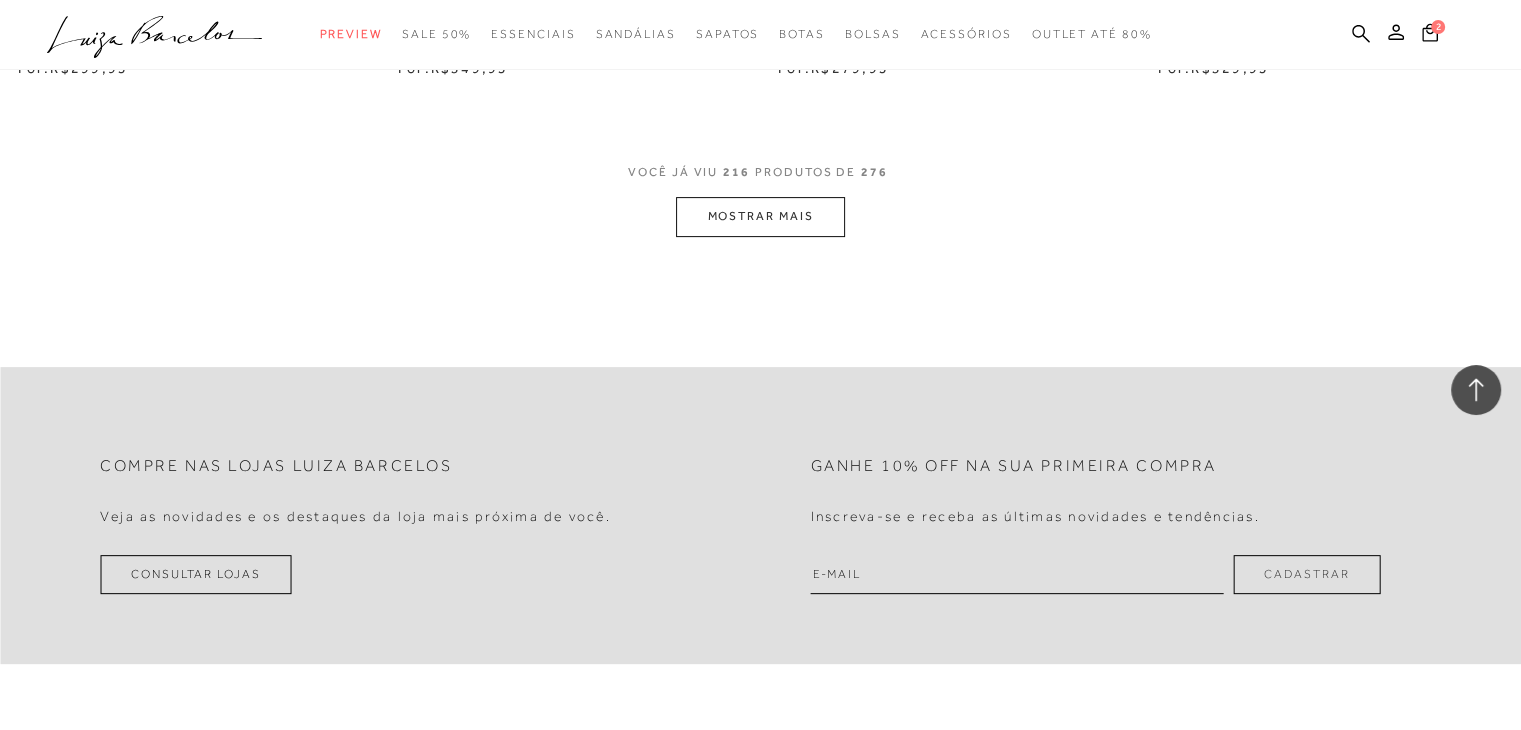 click on "MOSTRAR MAIS" at bounding box center (760, 216) 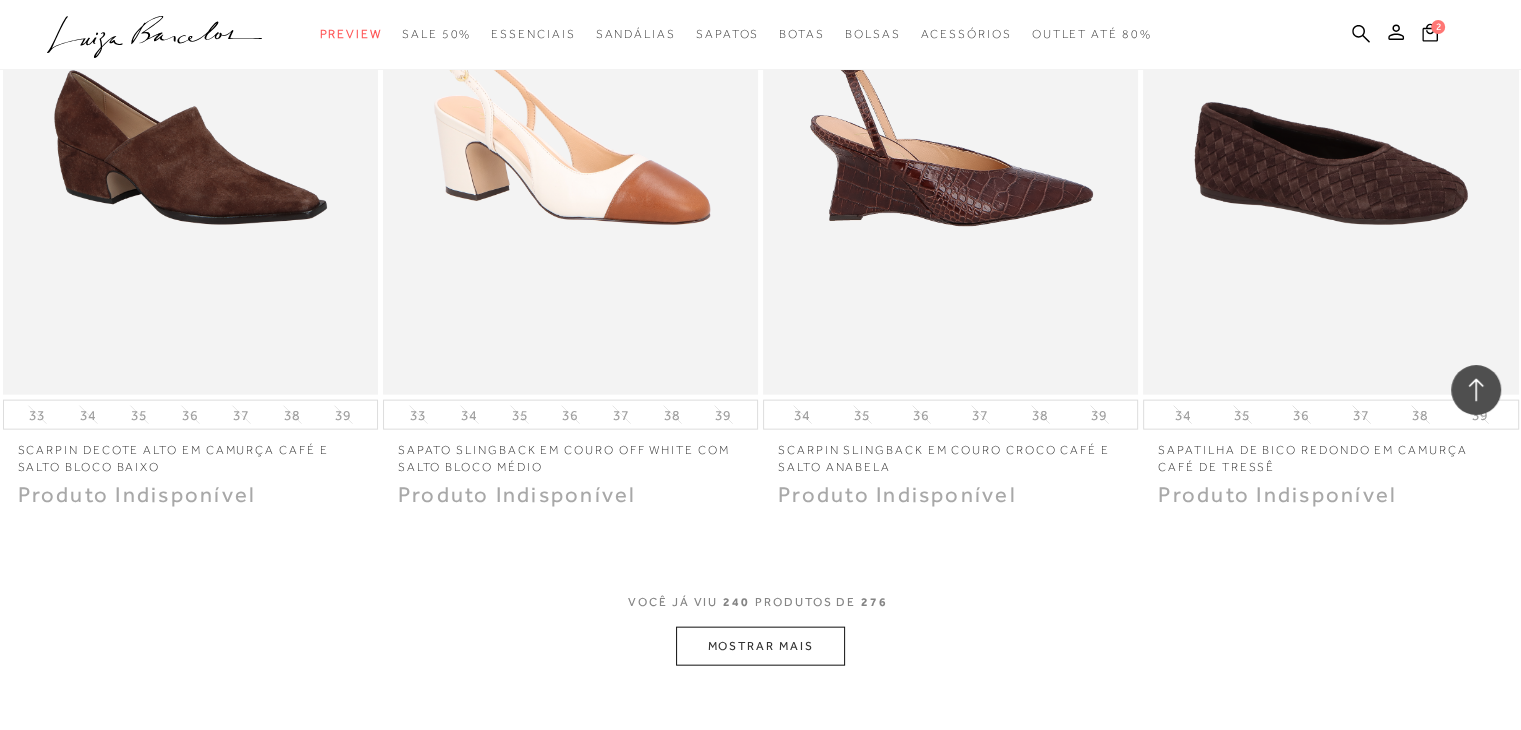 scroll, scrollTop: 42700, scrollLeft: 0, axis: vertical 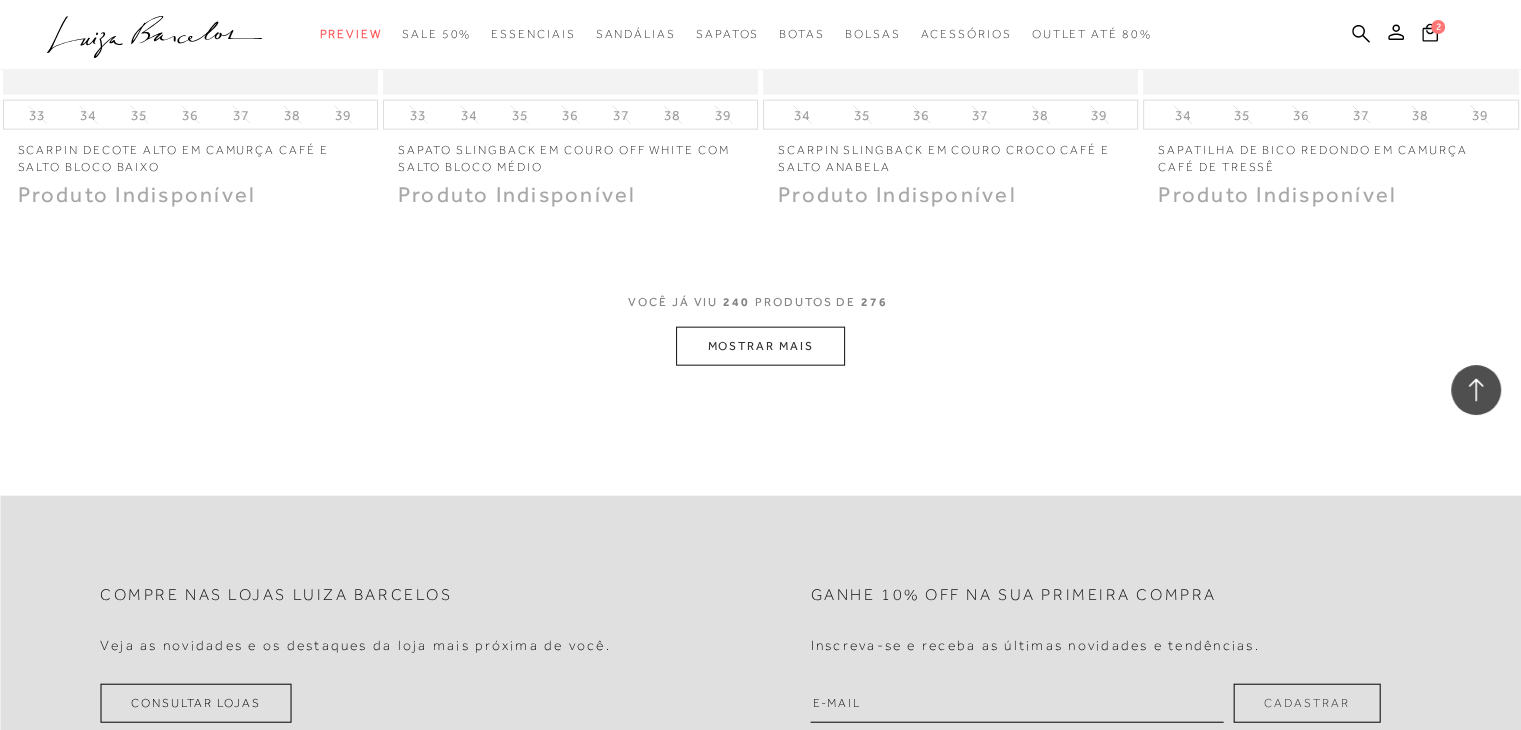 click 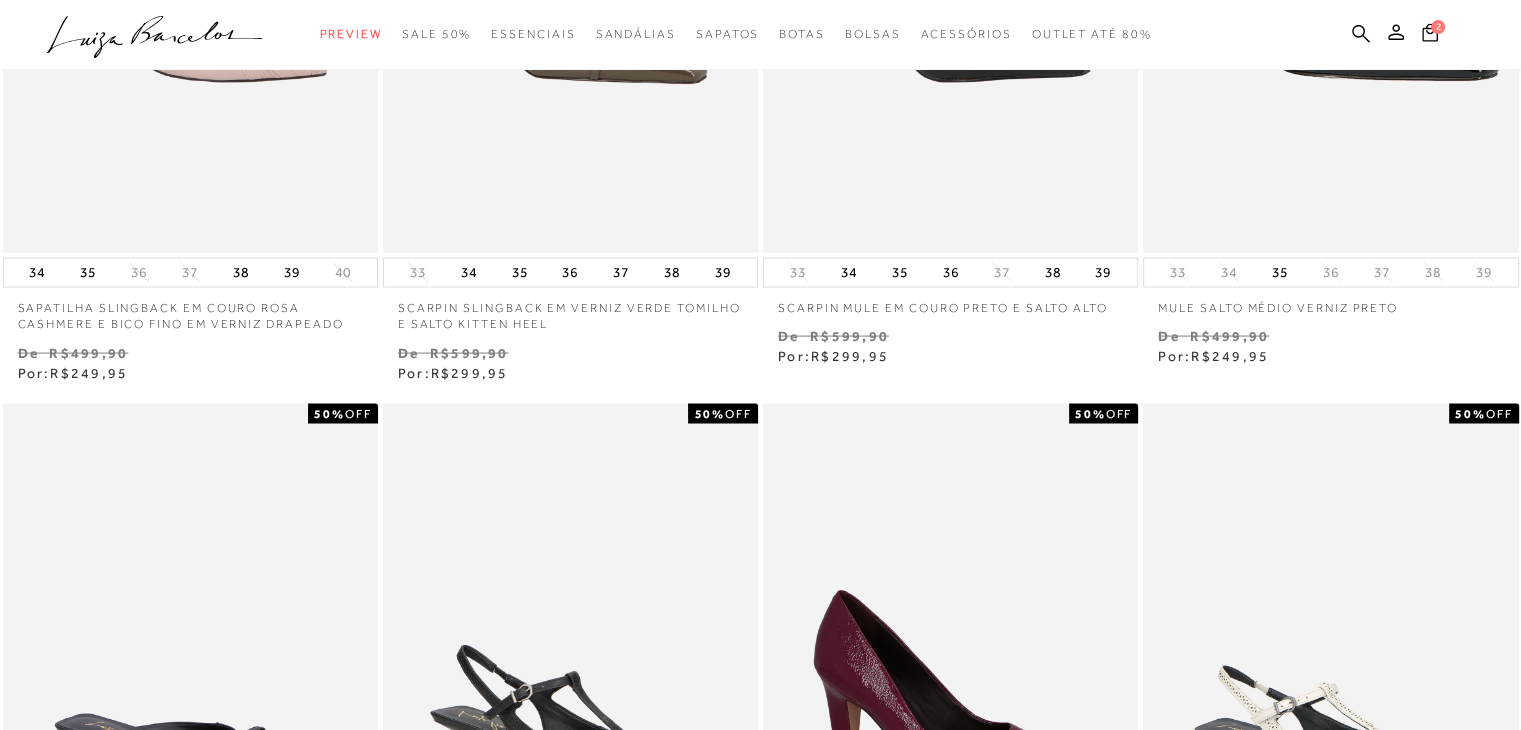 scroll, scrollTop: 0, scrollLeft: 0, axis: both 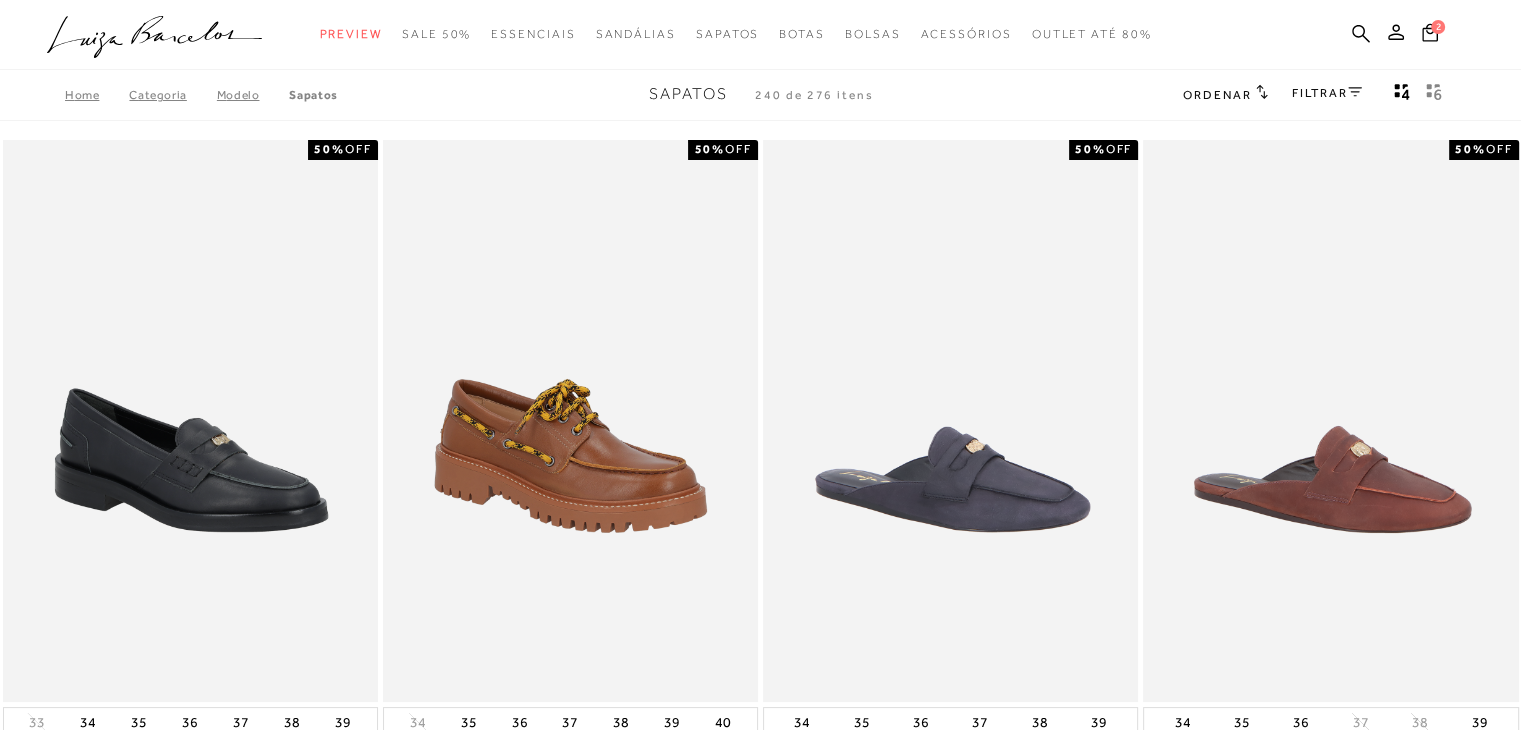 click 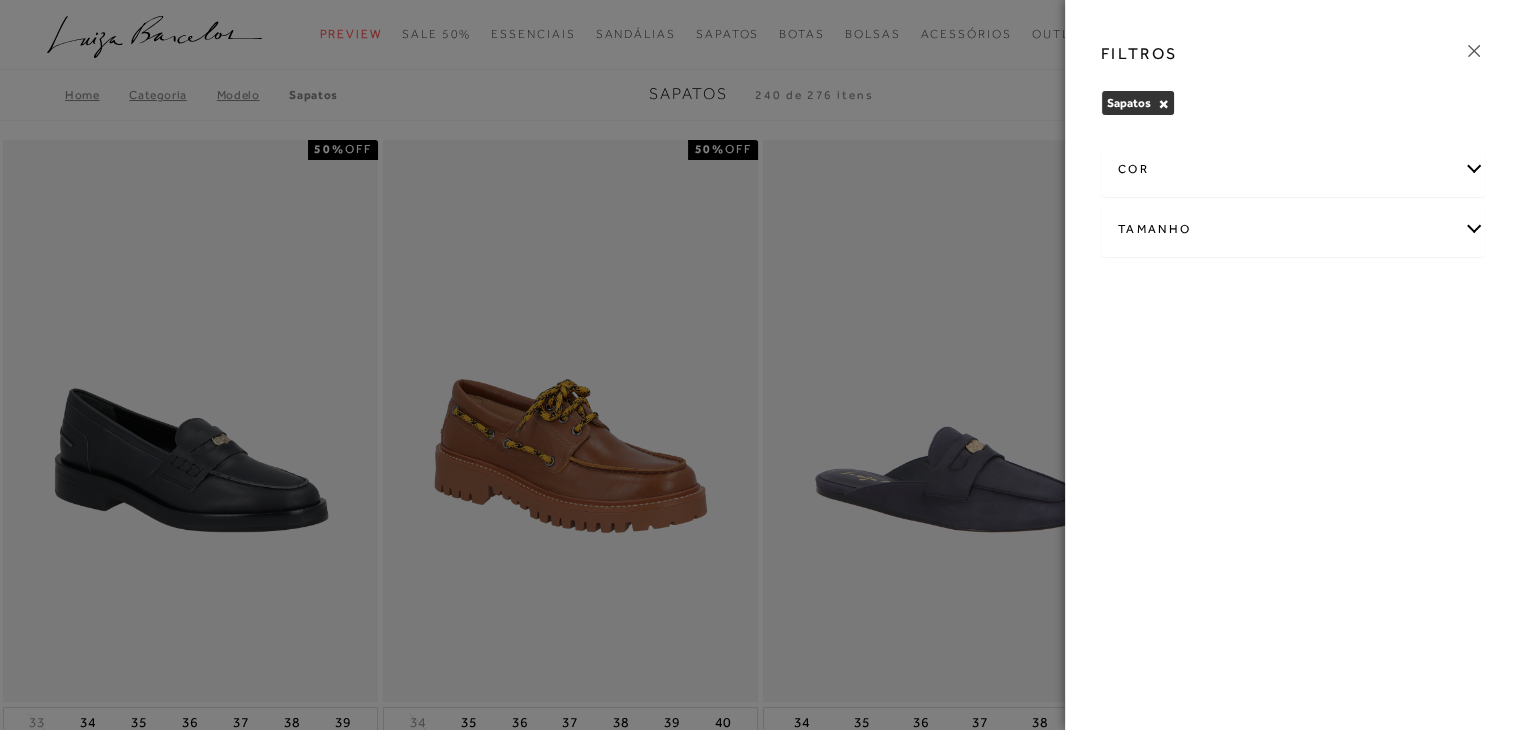 click on "Tamanho" at bounding box center (1293, 229) 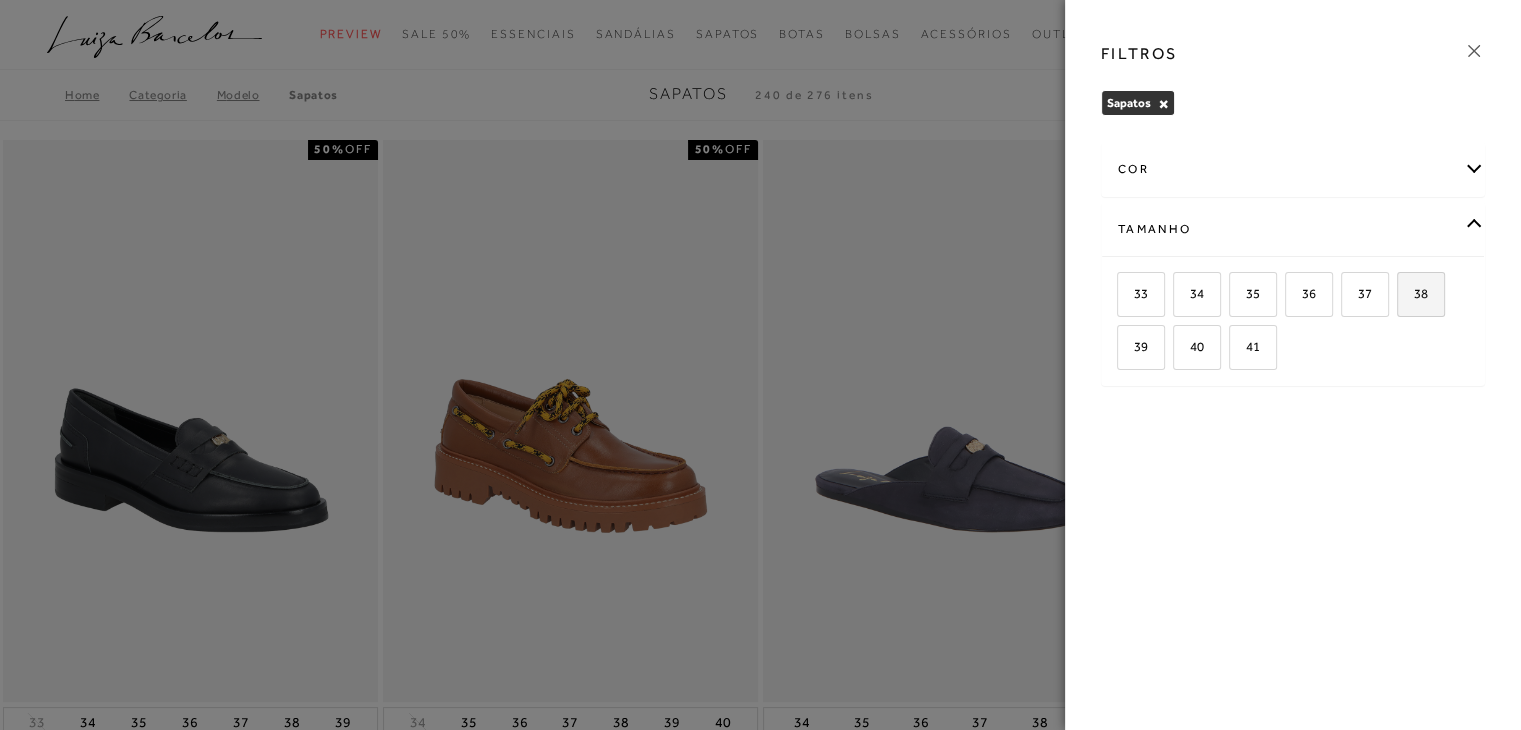 click on "38" at bounding box center [1413, 293] 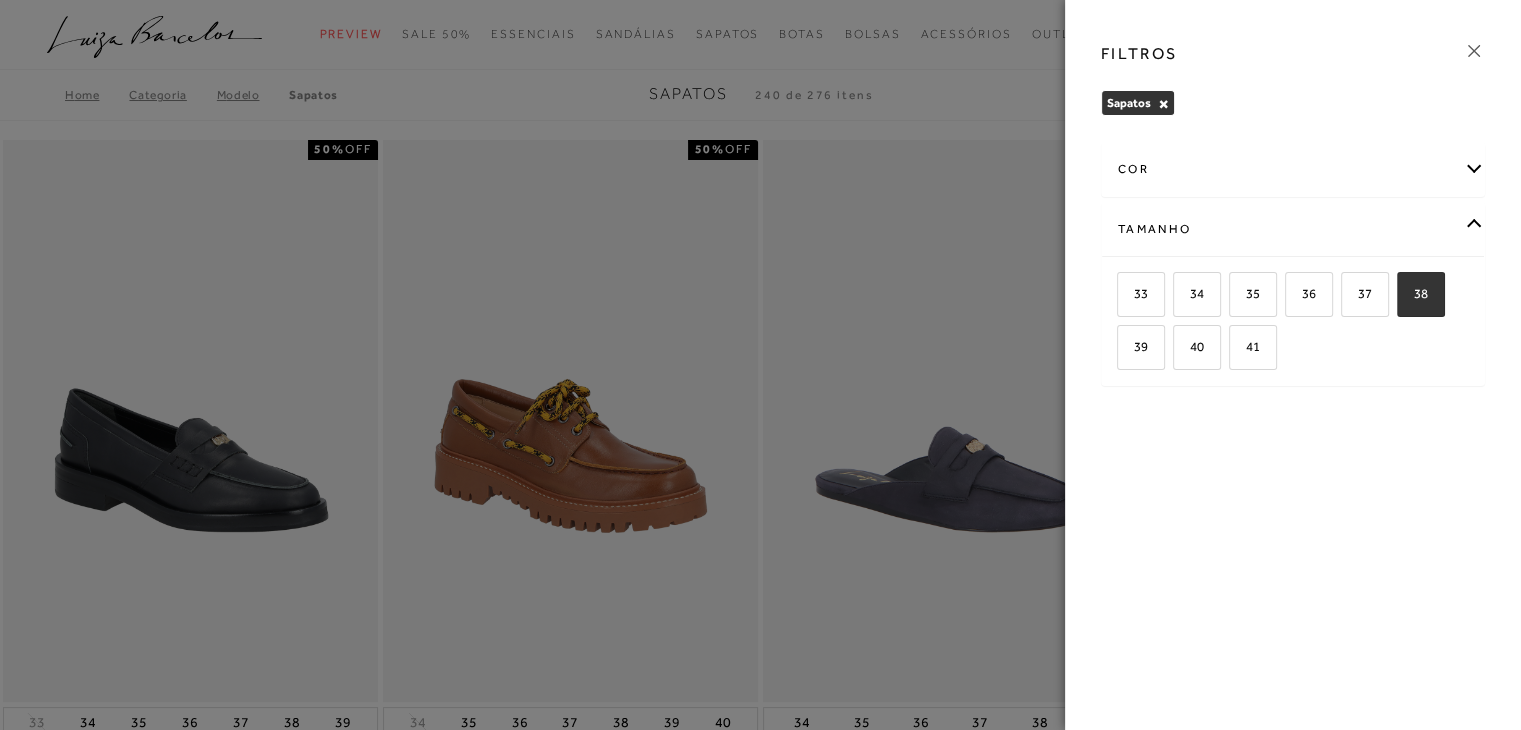 checkbox on "true" 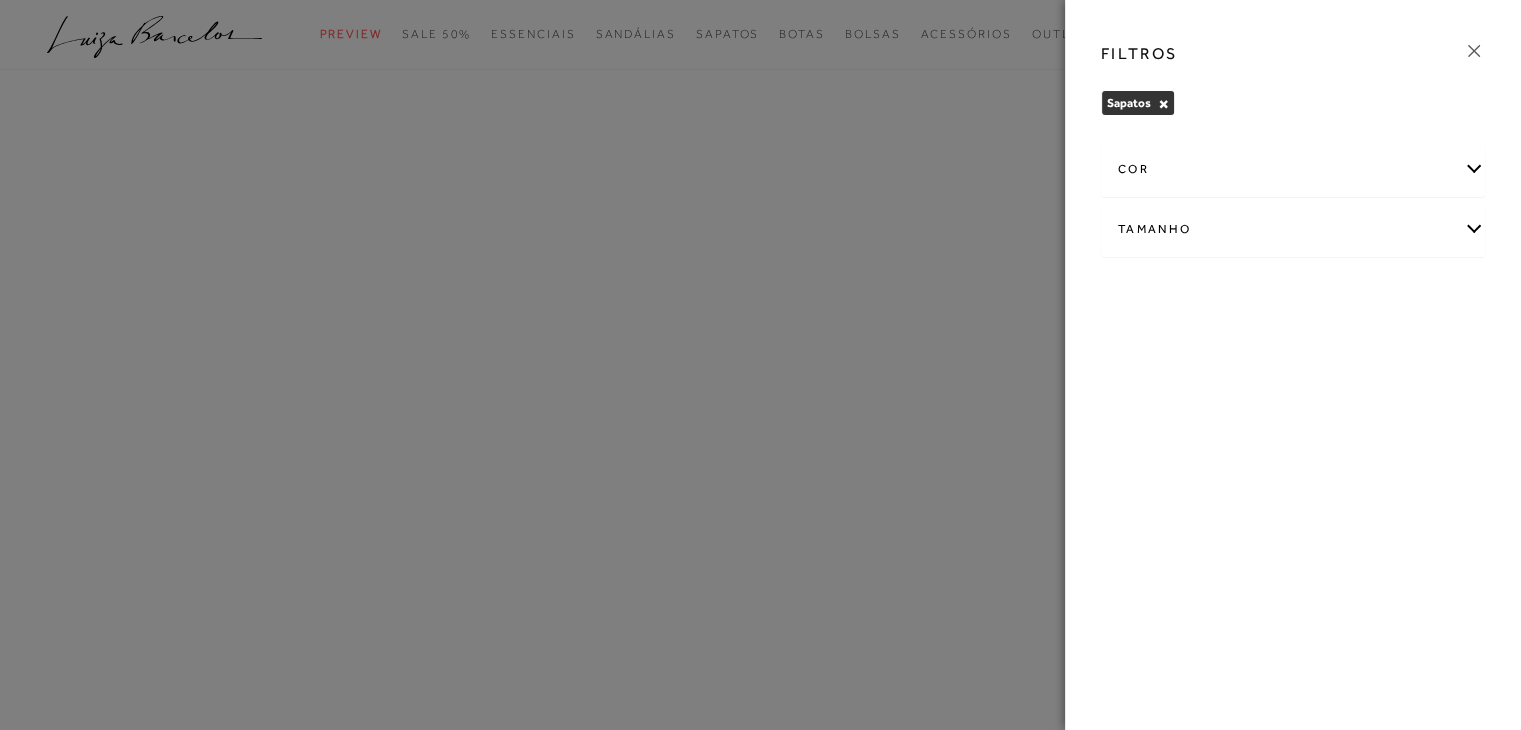 scroll, scrollTop: 0, scrollLeft: 0, axis: both 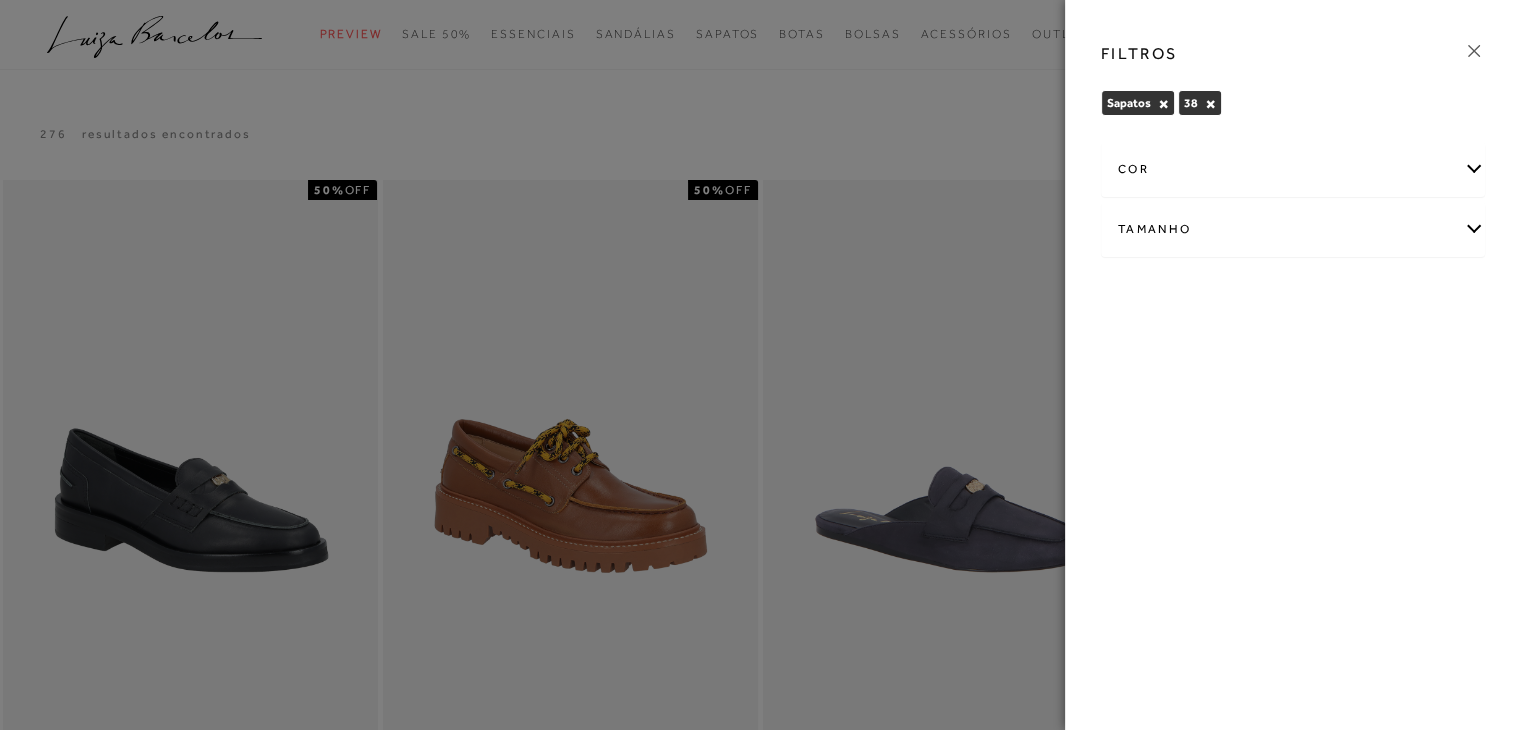click 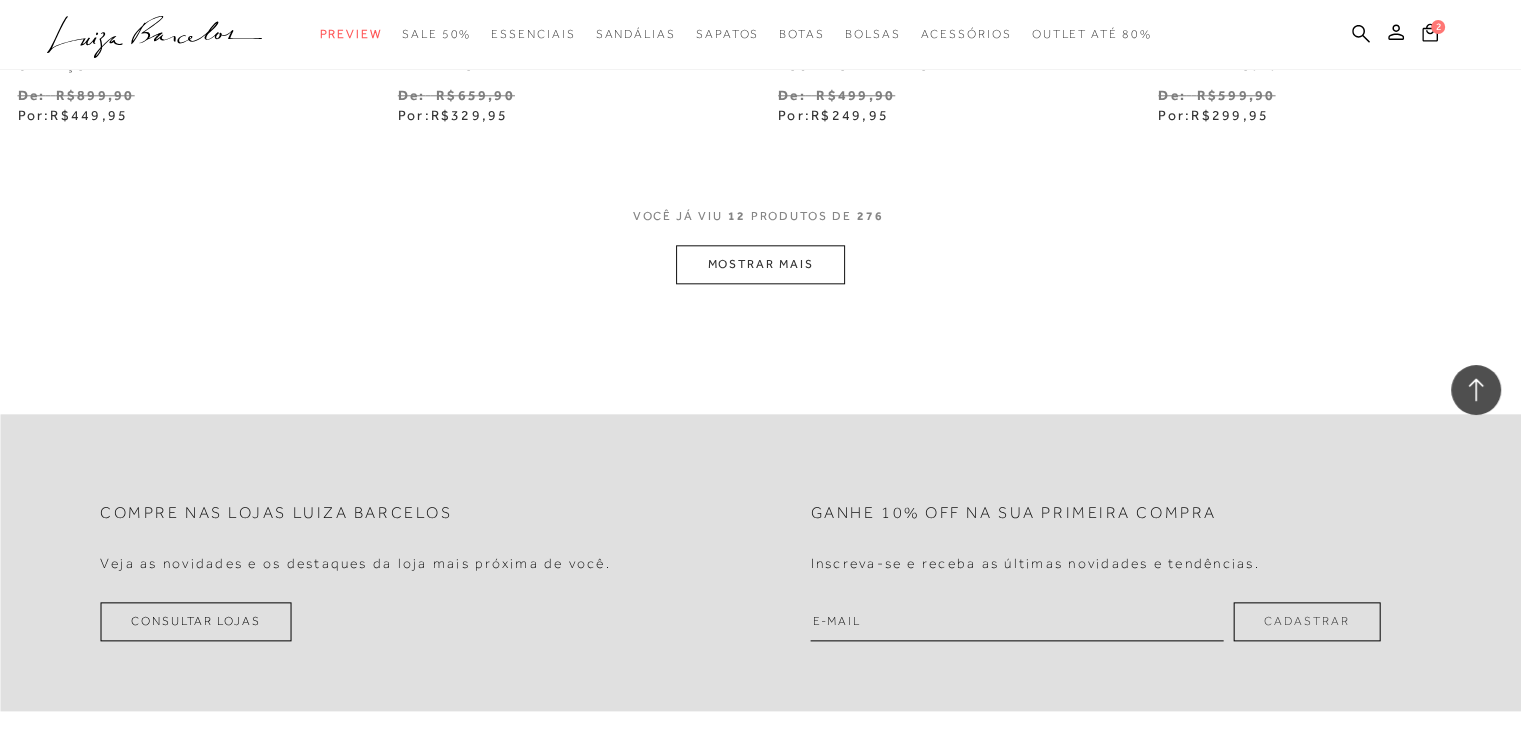scroll, scrollTop: 2200, scrollLeft: 0, axis: vertical 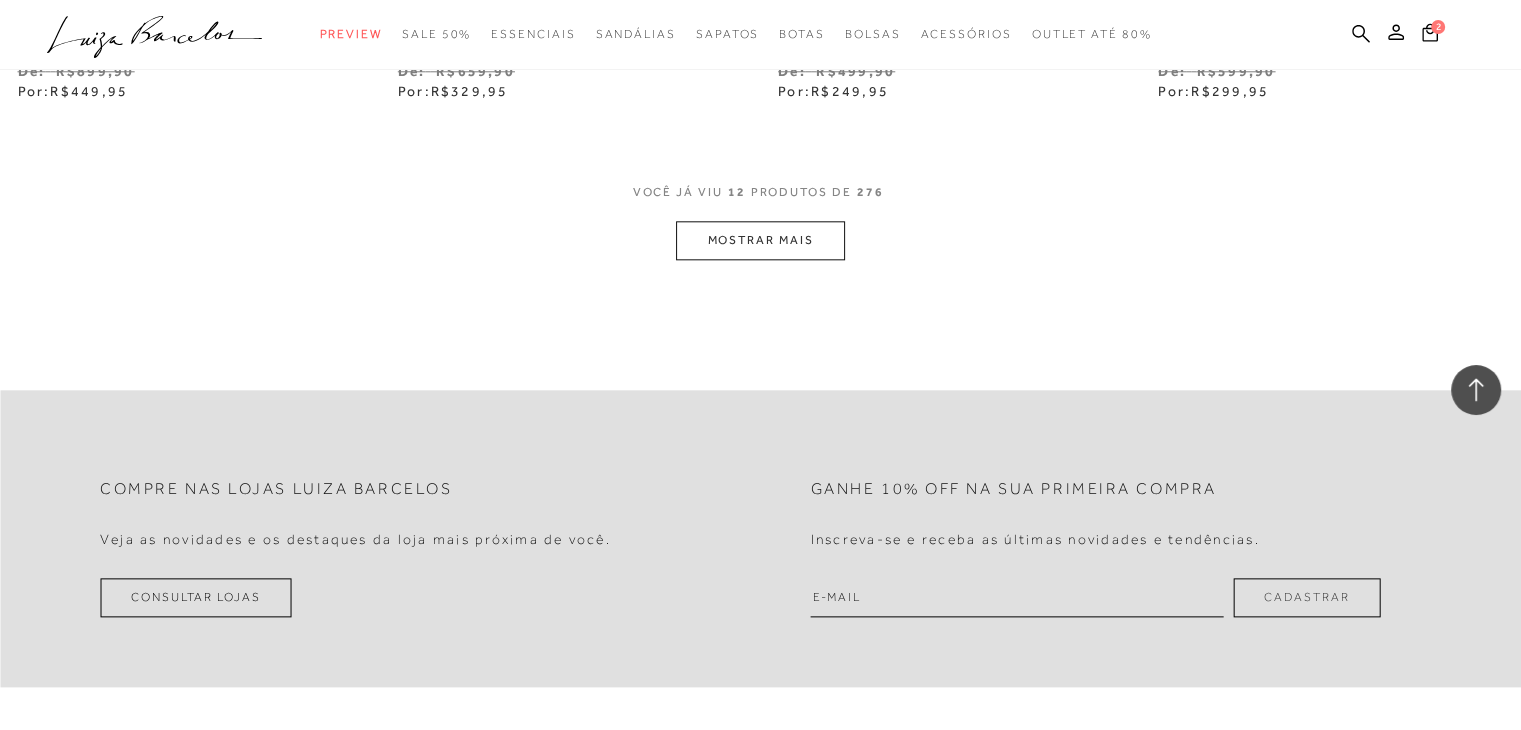 click on "MOSTRAR MAIS" at bounding box center [760, 240] 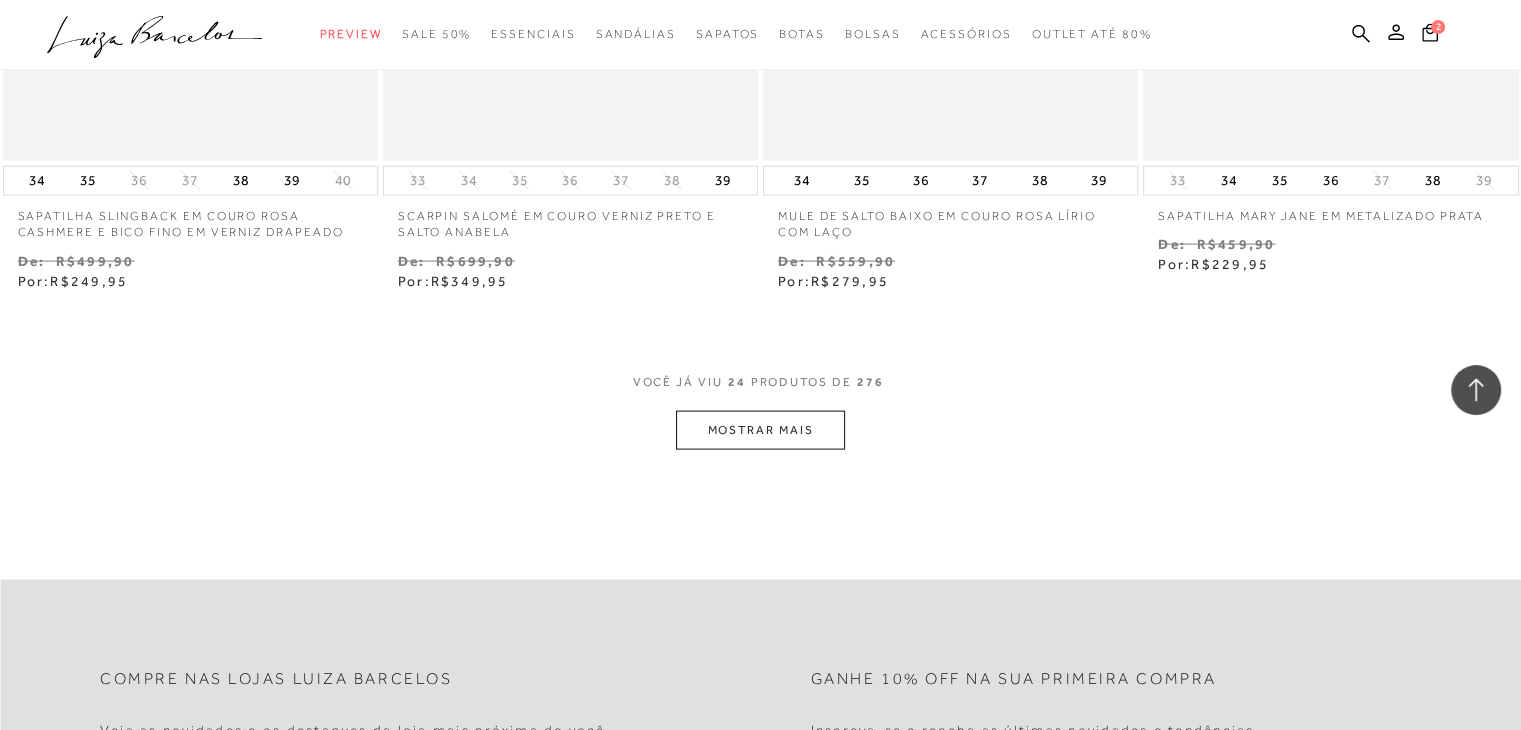 scroll, scrollTop: 4300, scrollLeft: 0, axis: vertical 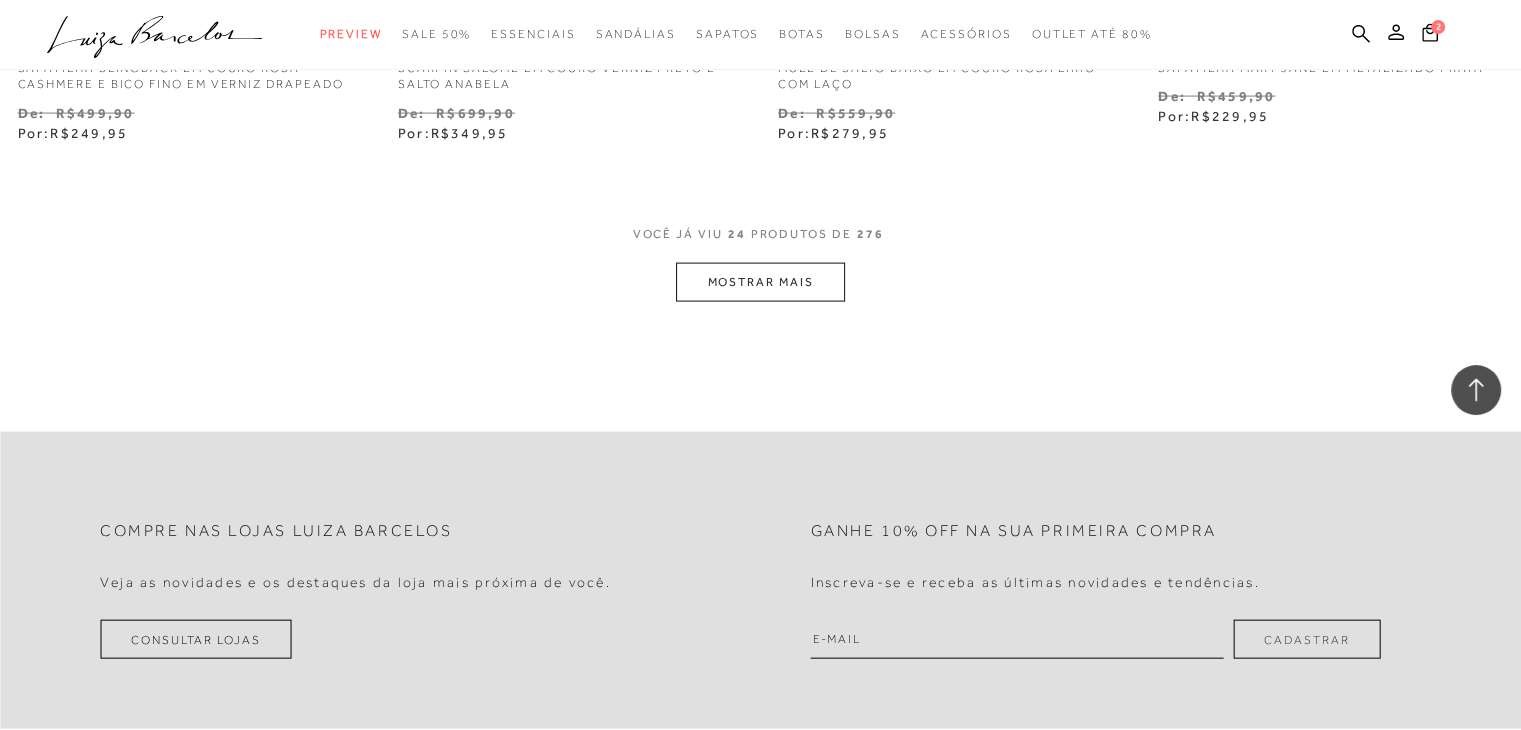 click on "MOSTRAR MAIS" at bounding box center (760, 282) 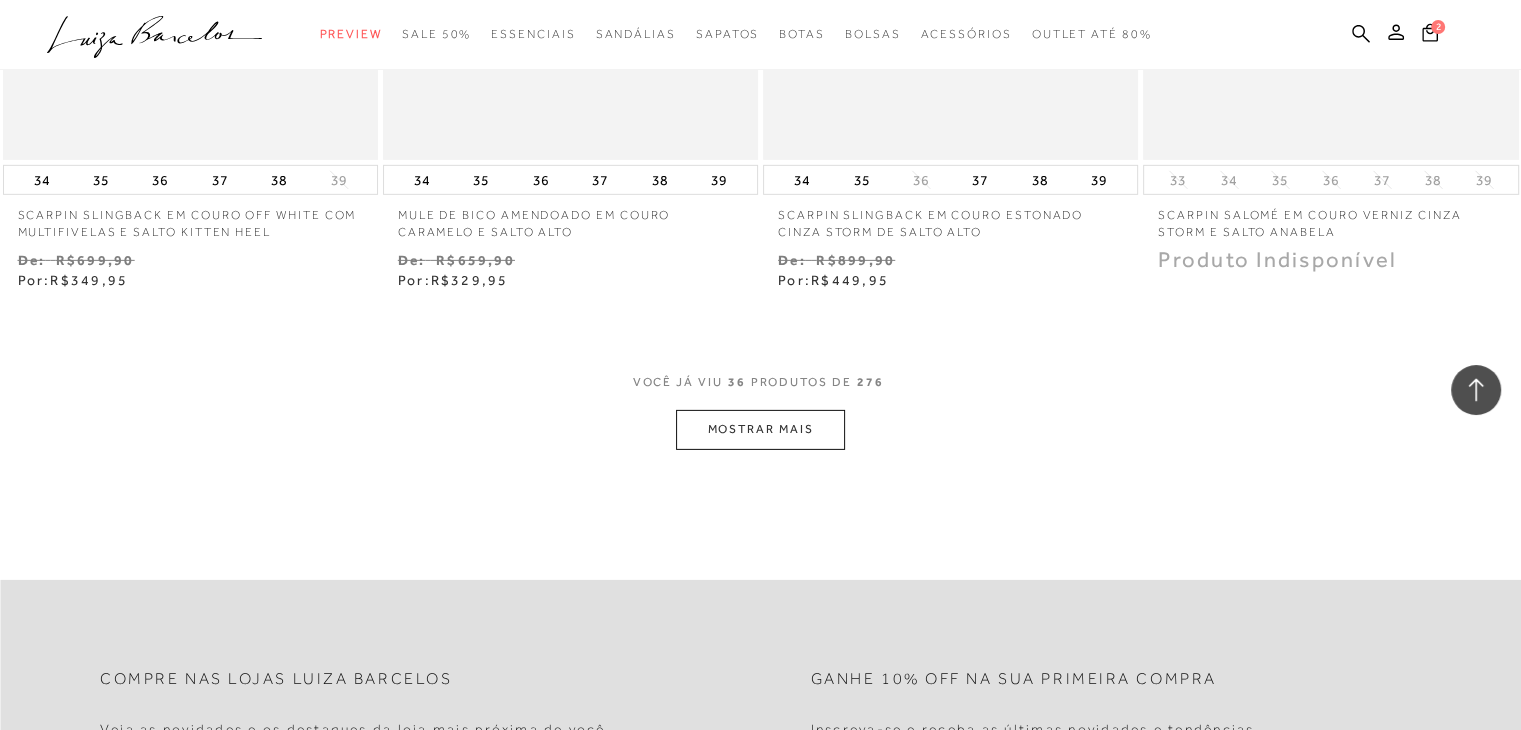 scroll, scrollTop: 6400, scrollLeft: 0, axis: vertical 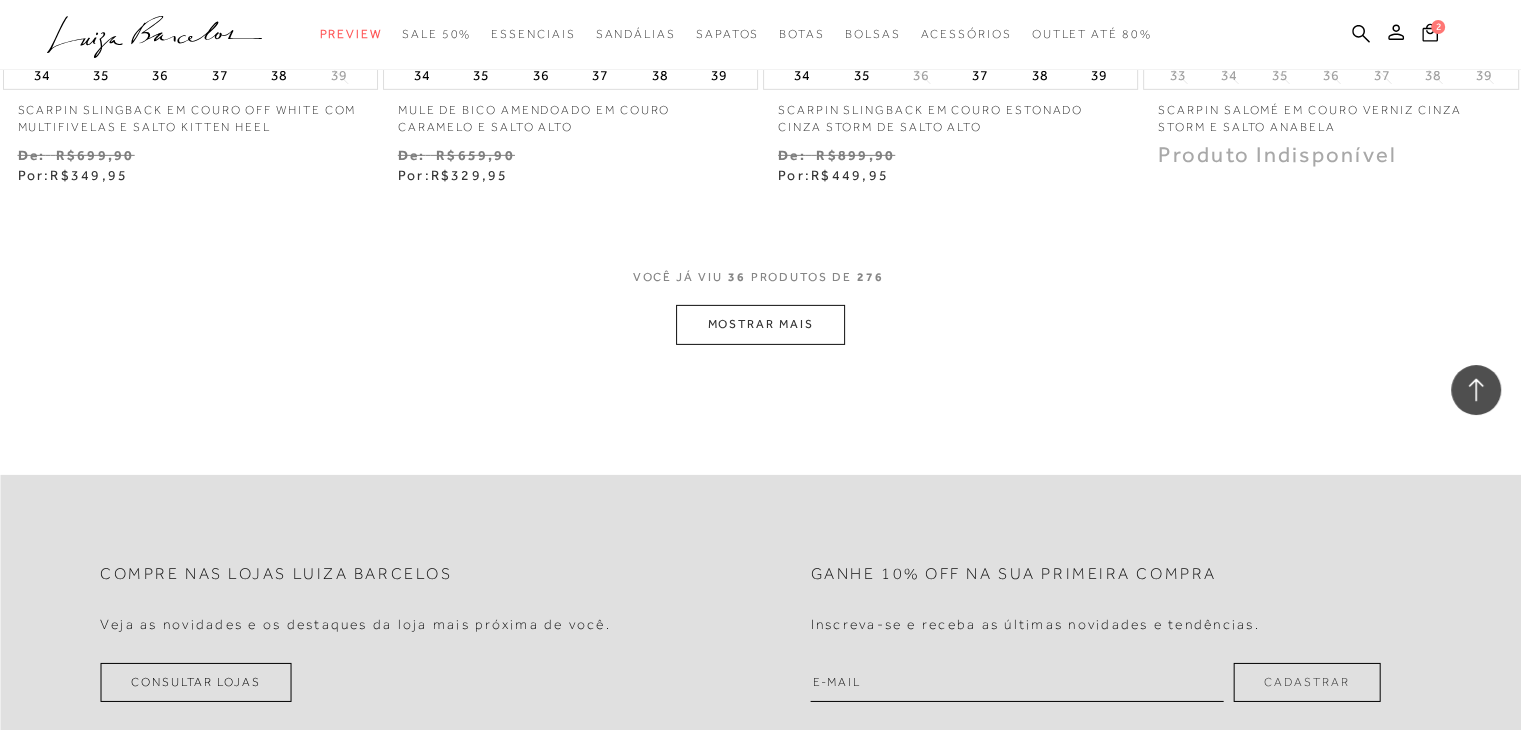 click on "MOSTRAR MAIS" at bounding box center [760, 324] 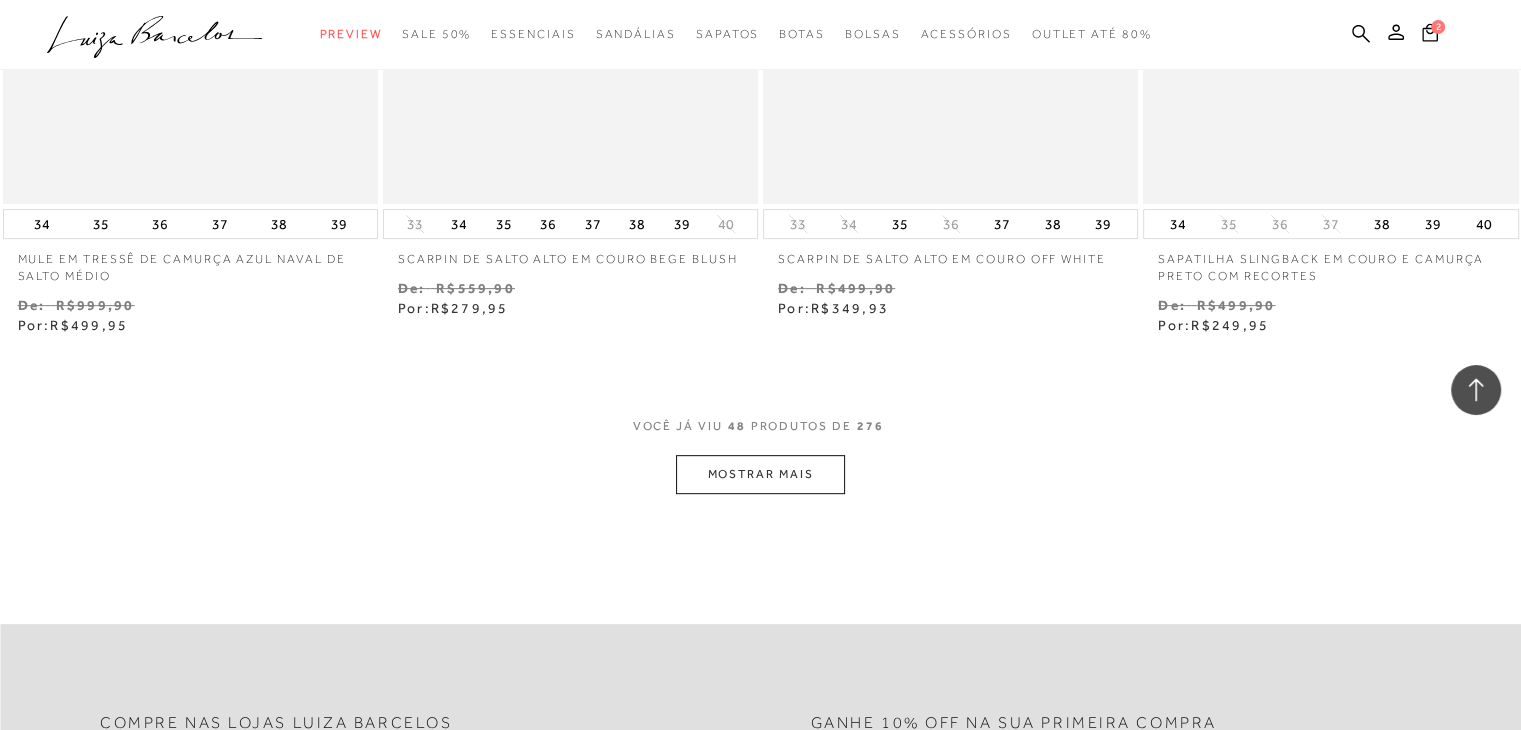 scroll, scrollTop: 8500, scrollLeft: 0, axis: vertical 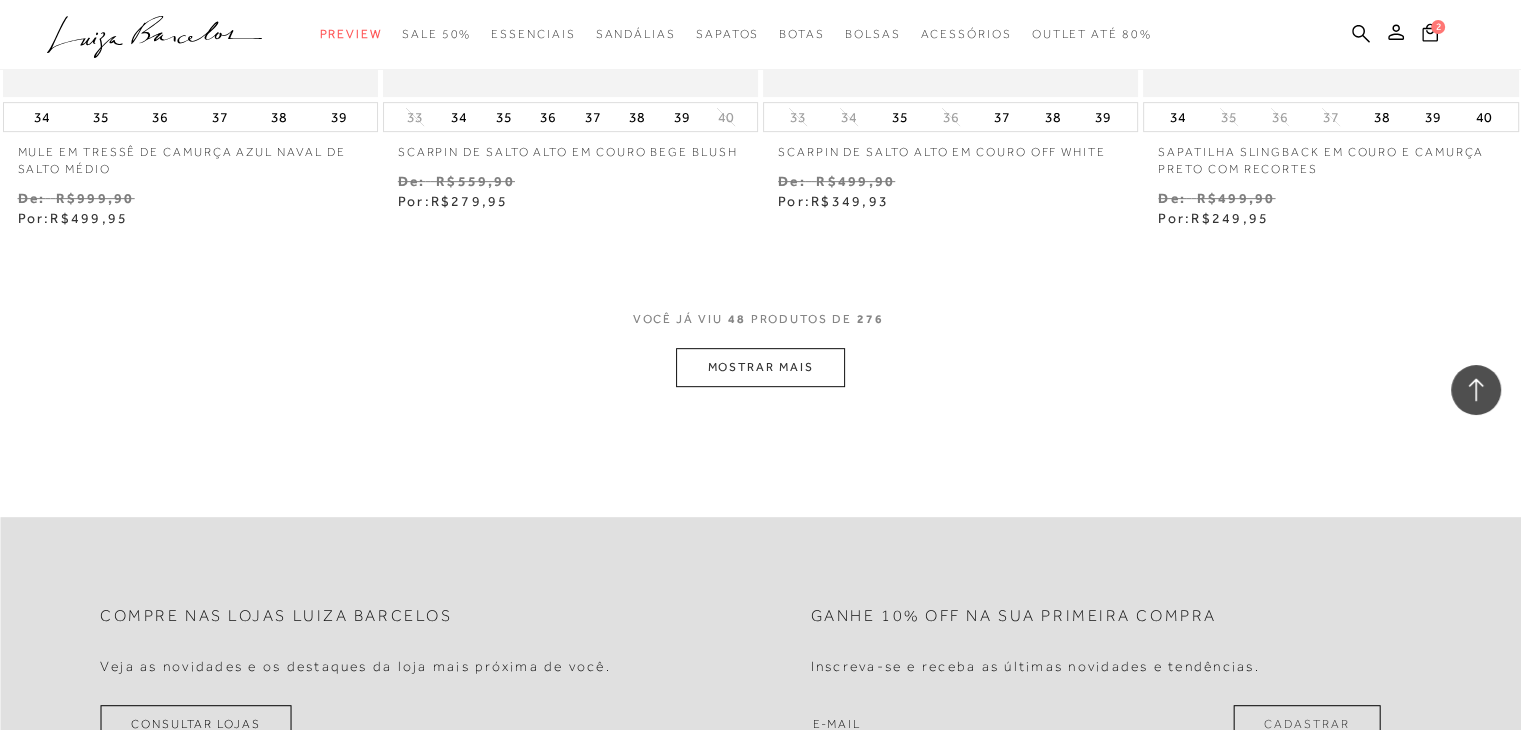 click on "MOSTRAR MAIS" at bounding box center (760, 367) 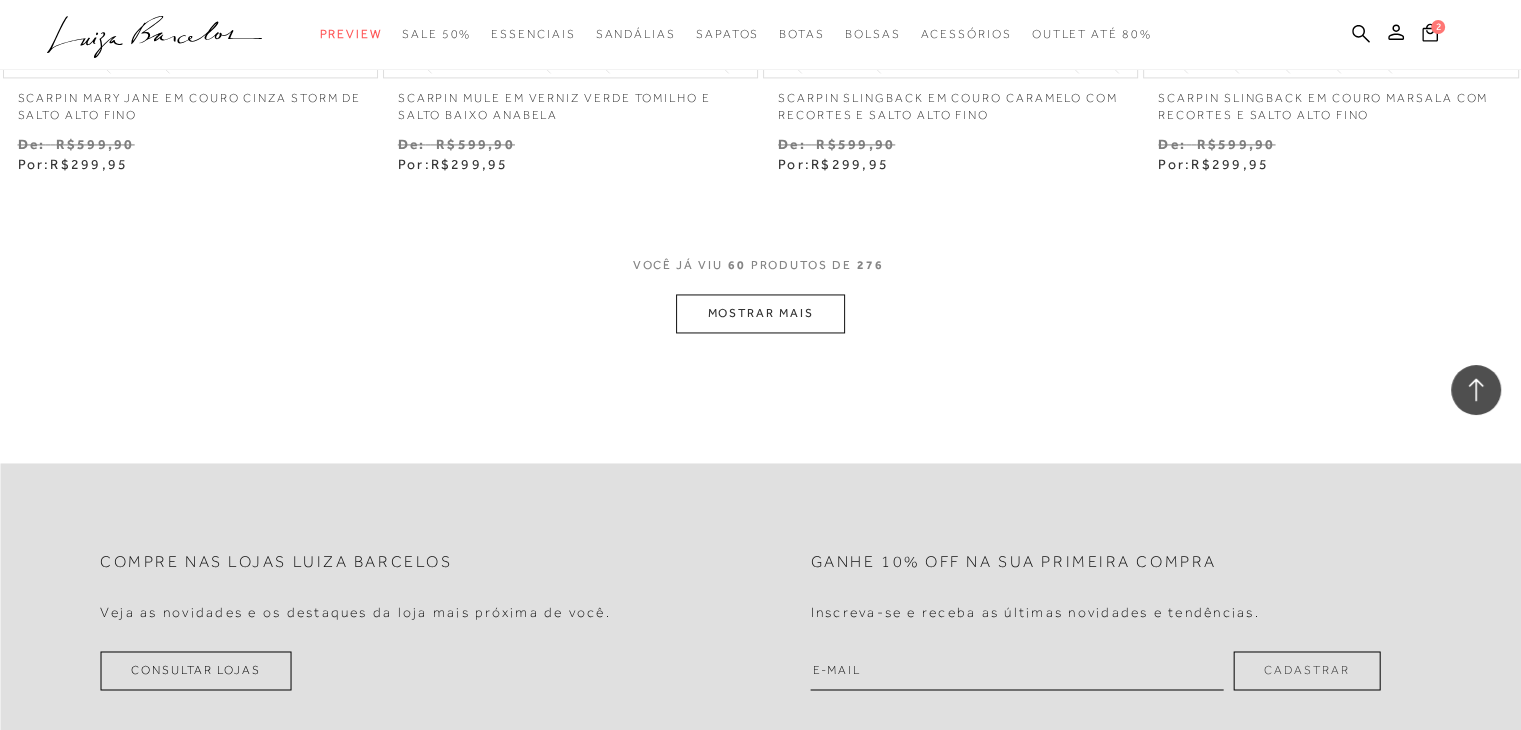scroll, scrollTop: 10700, scrollLeft: 0, axis: vertical 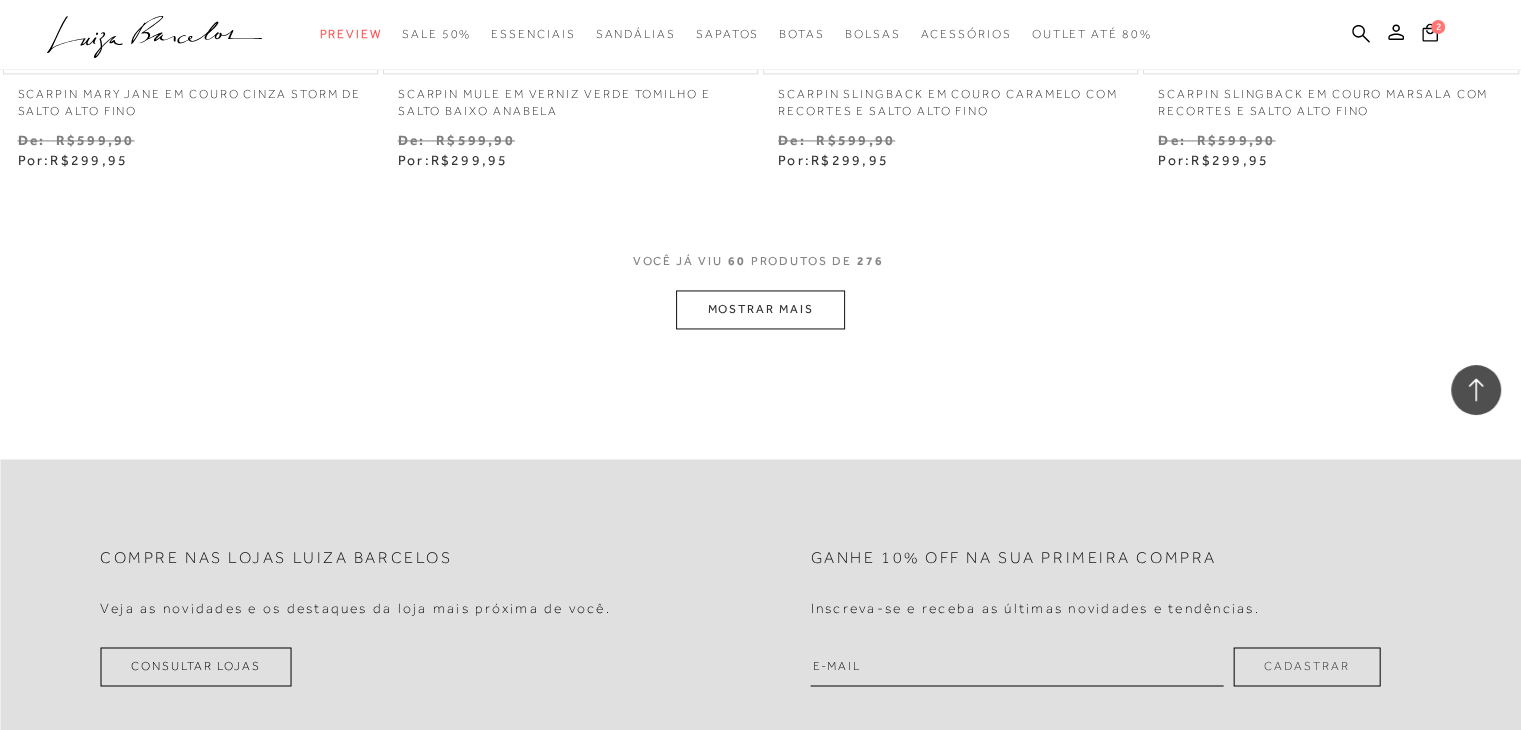 click on "MOSTRAR MAIS" at bounding box center (760, 309) 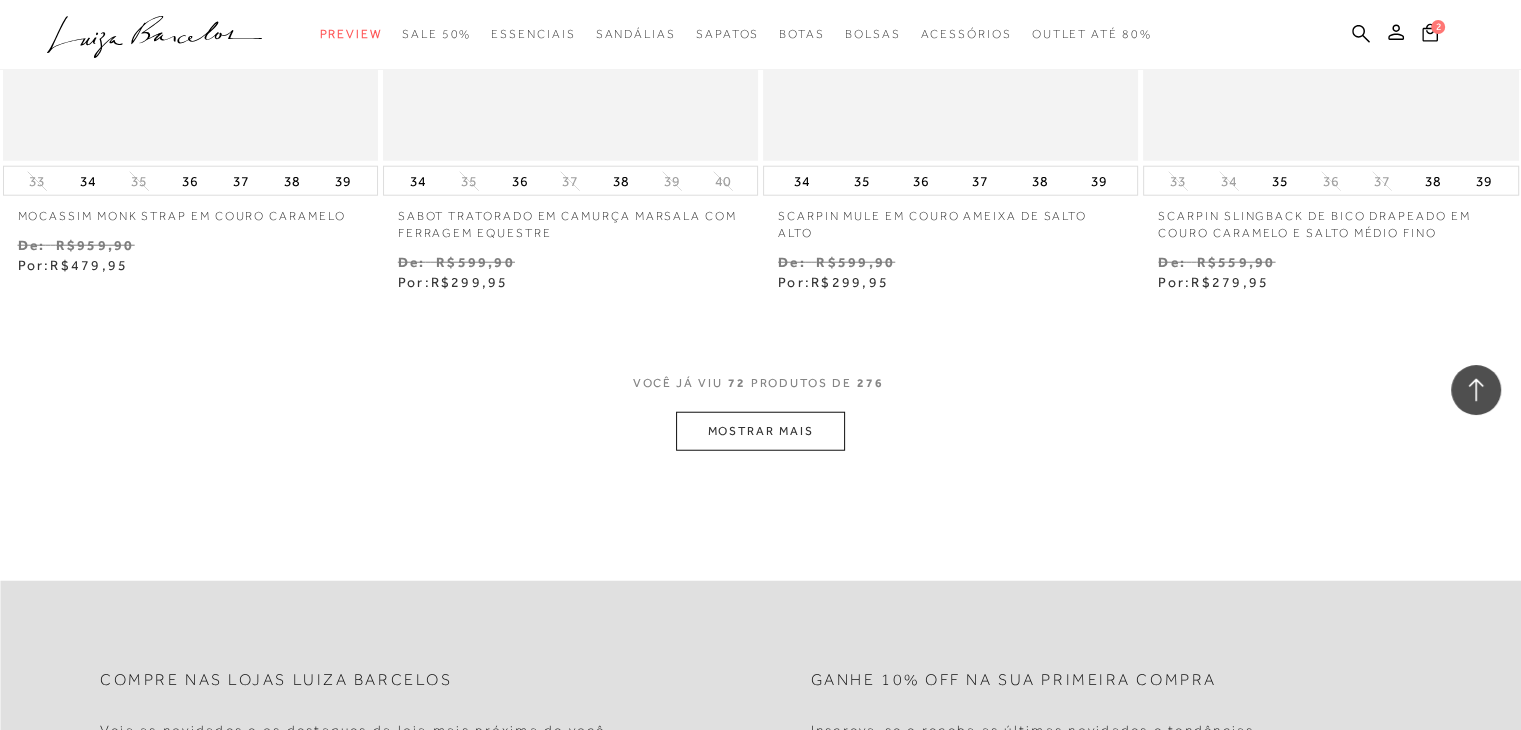 scroll, scrollTop: 12800, scrollLeft: 0, axis: vertical 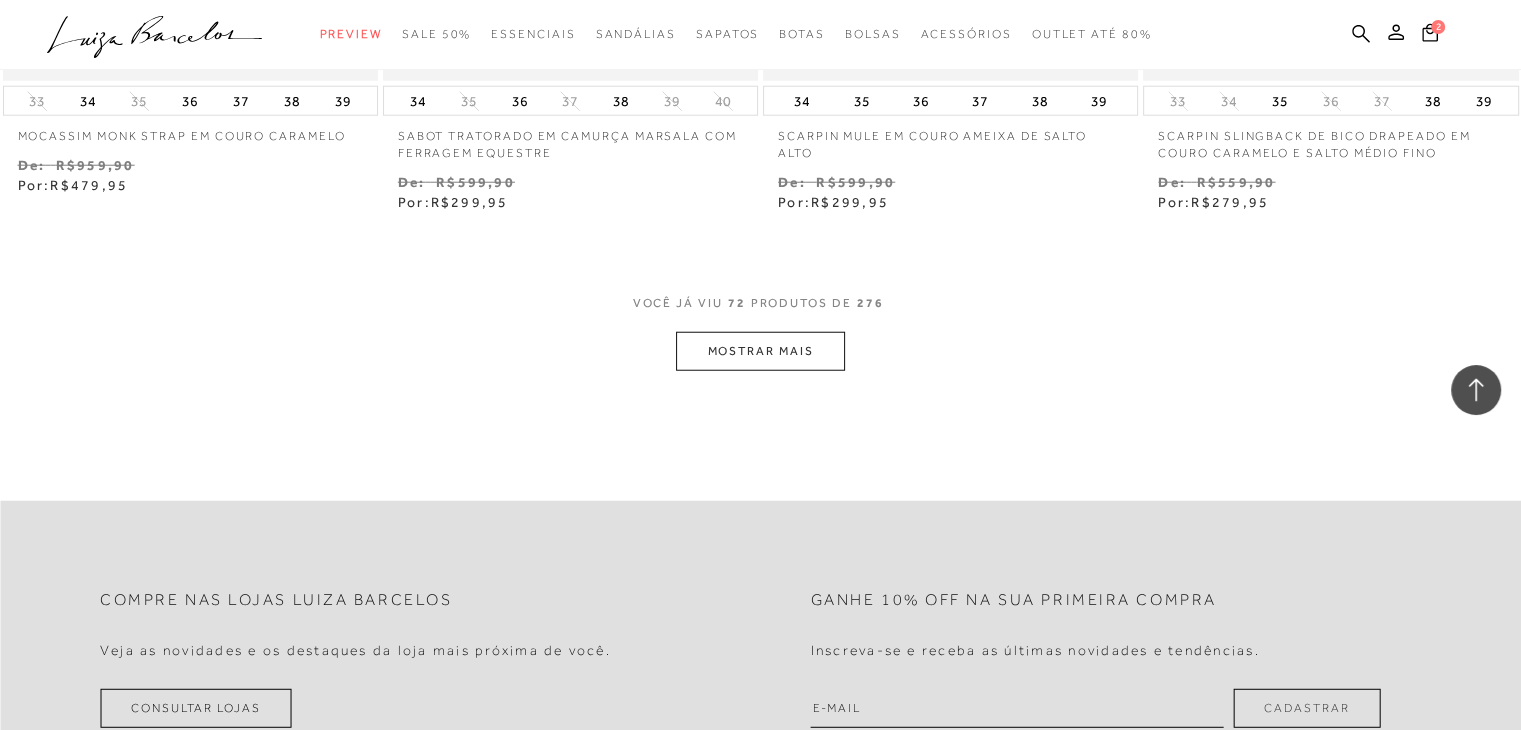 click on "MOSTRAR MAIS" at bounding box center [760, 351] 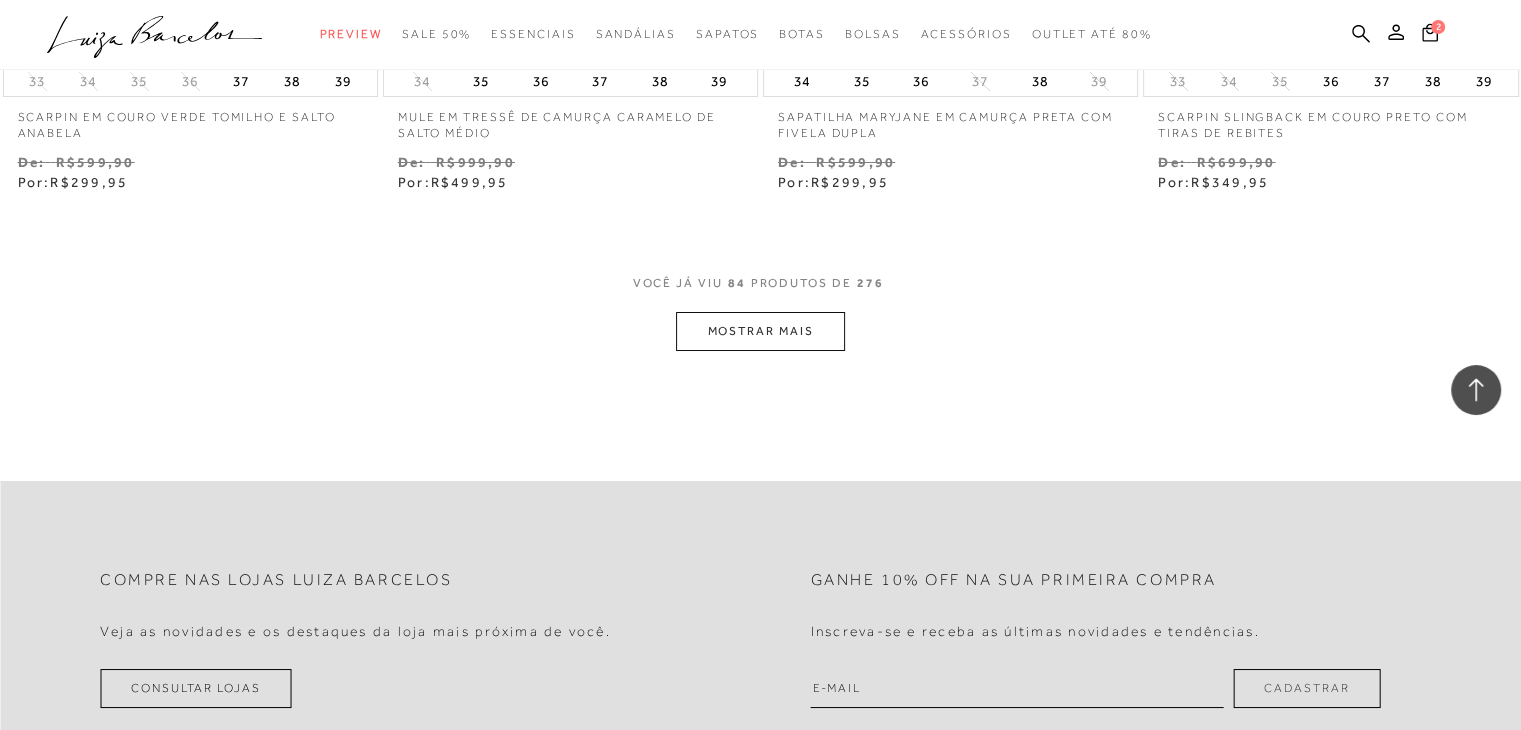 scroll, scrollTop: 15000, scrollLeft: 0, axis: vertical 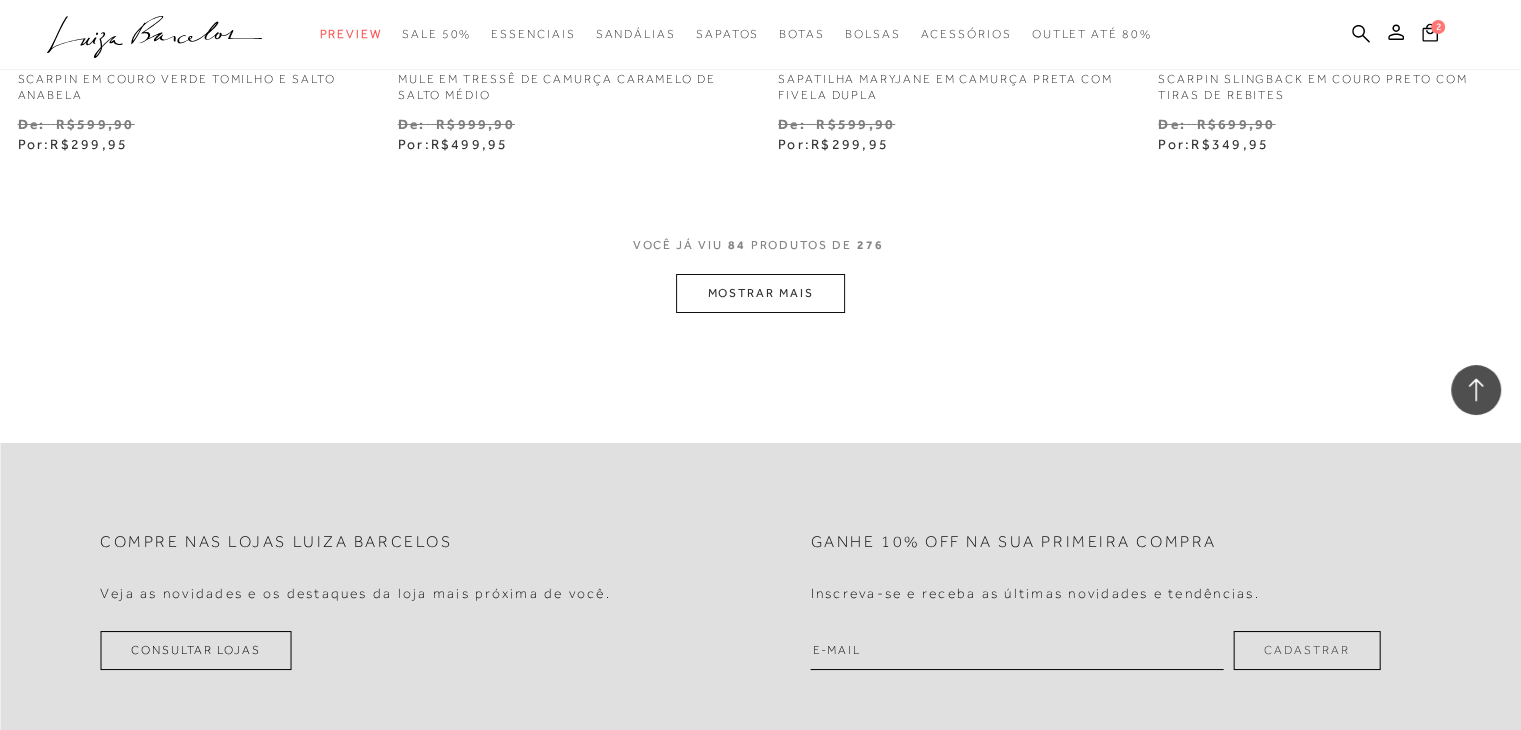 click on "MOSTRAR MAIS" at bounding box center [760, 293] 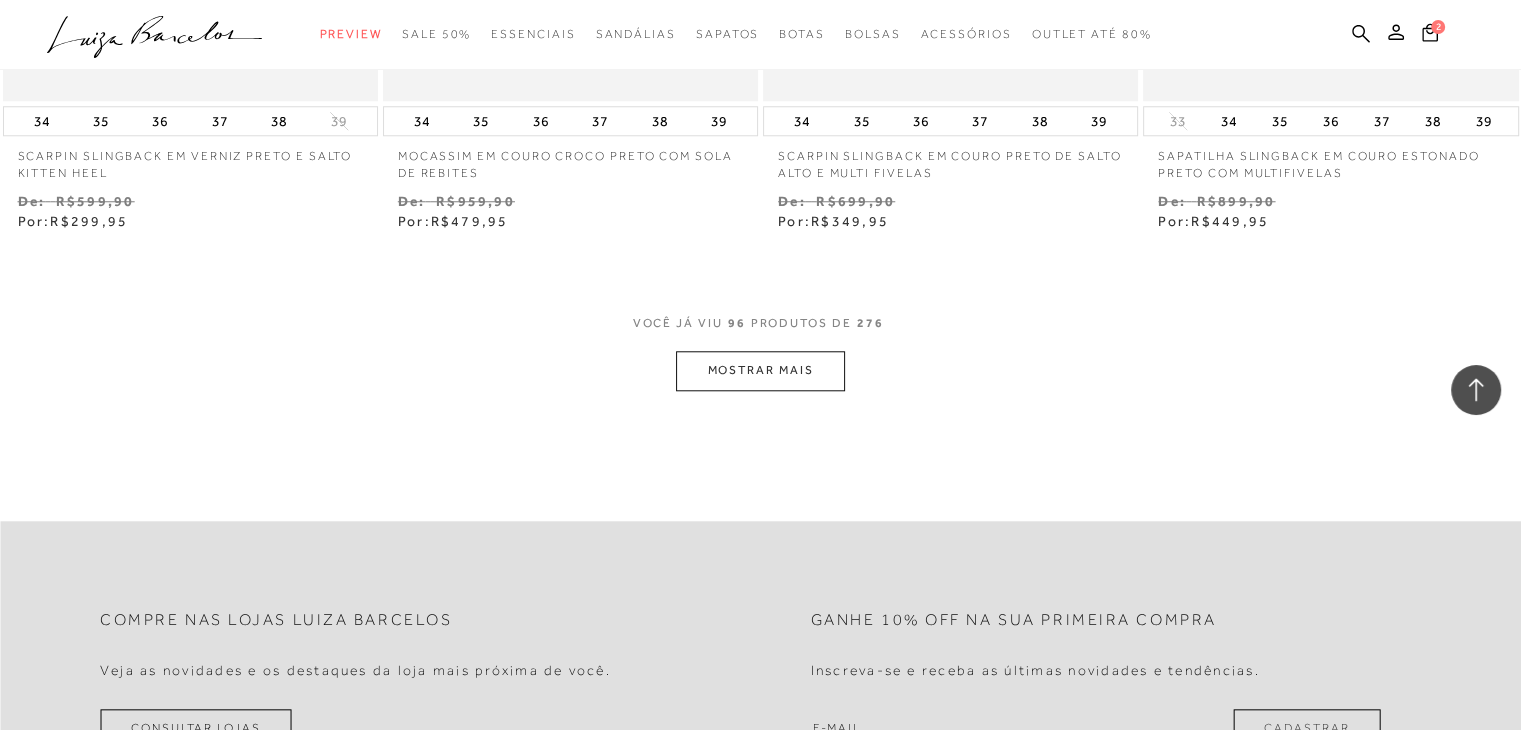 scroll, scrollTop: 17100, scrollLeft: 0, axis: vertical 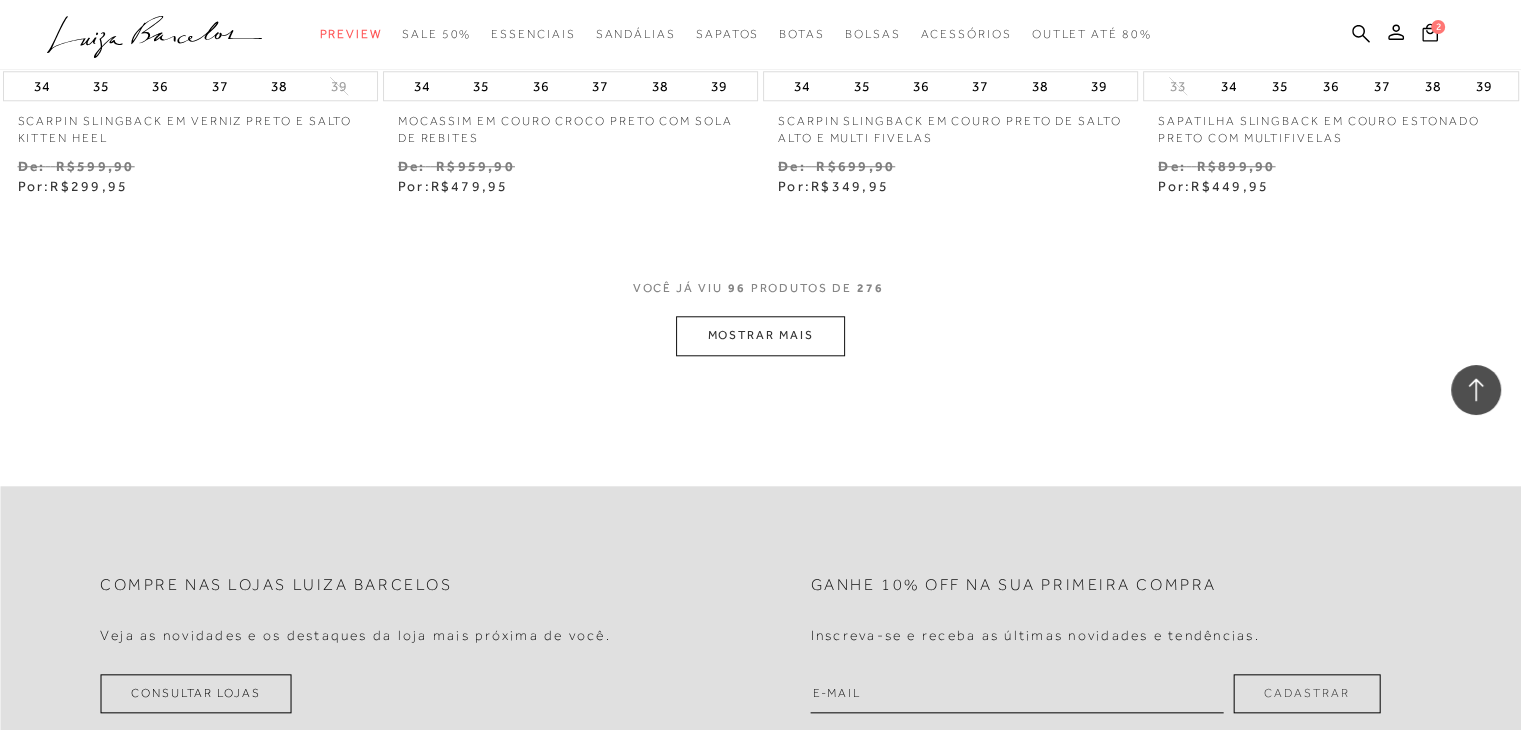 click on "MOSTRAR MAIS" at bounding box center (760, 335) 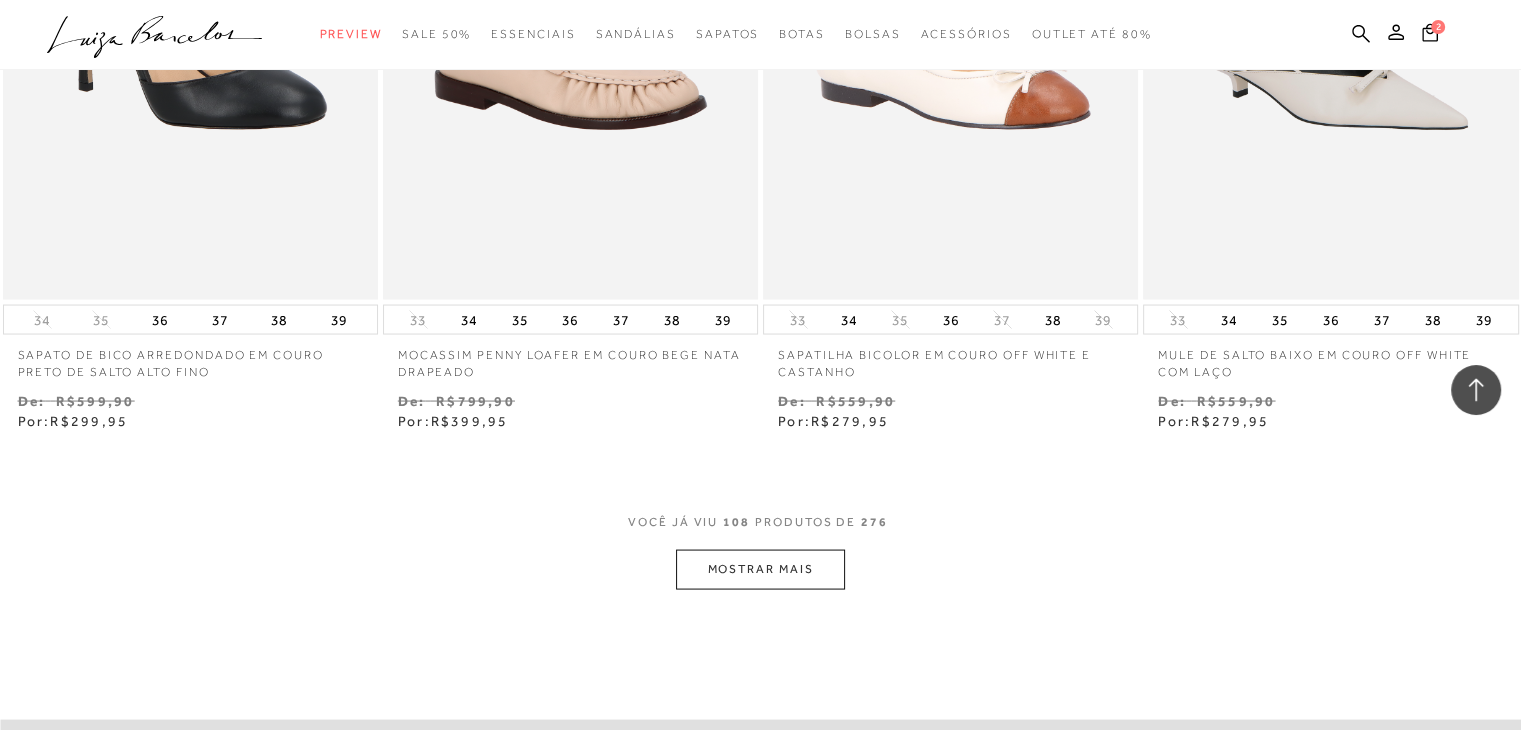 scroll, scrollTop: 19100, scrollLeft: 0, axis: vertical 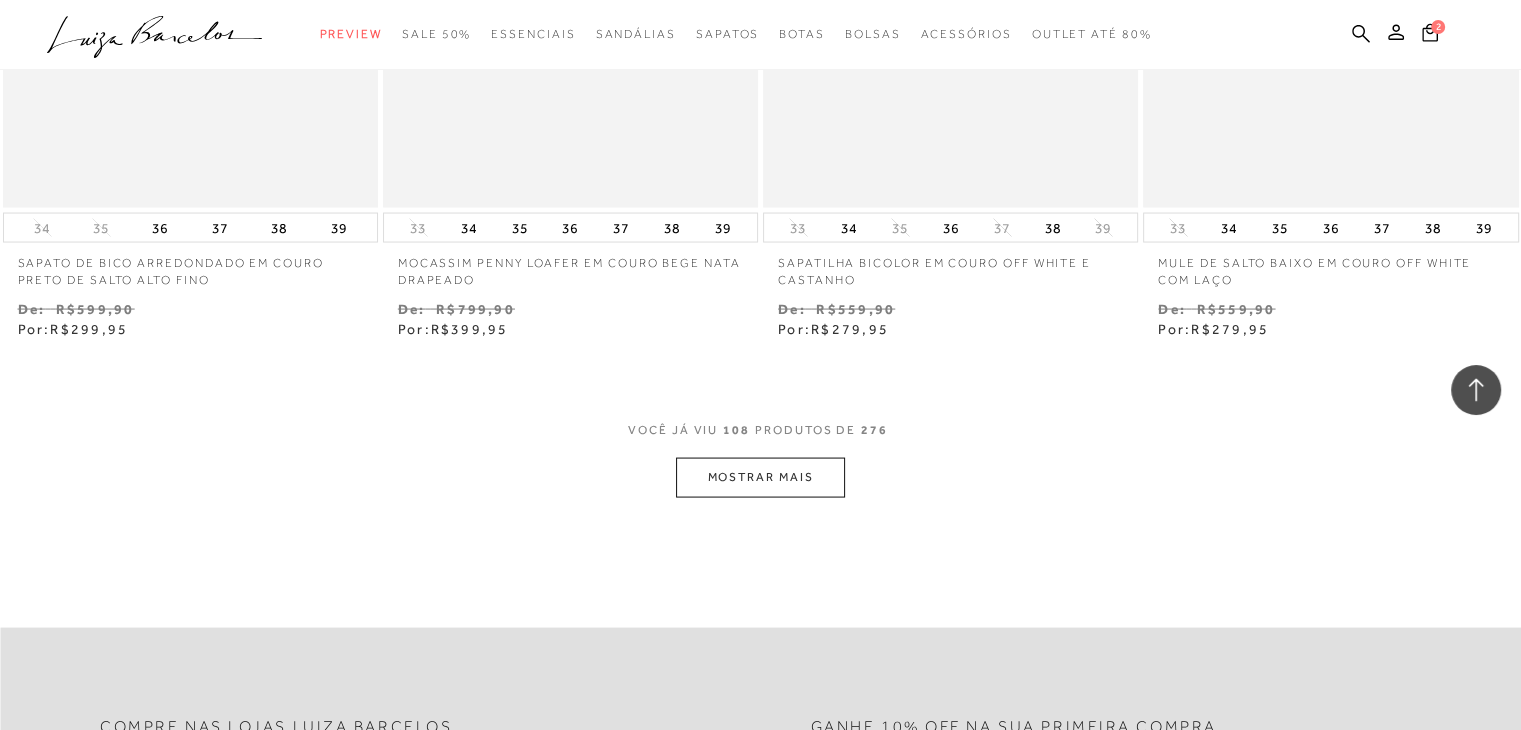 click on "MOSTRAR MAIS" at bounding box center [760, 477] 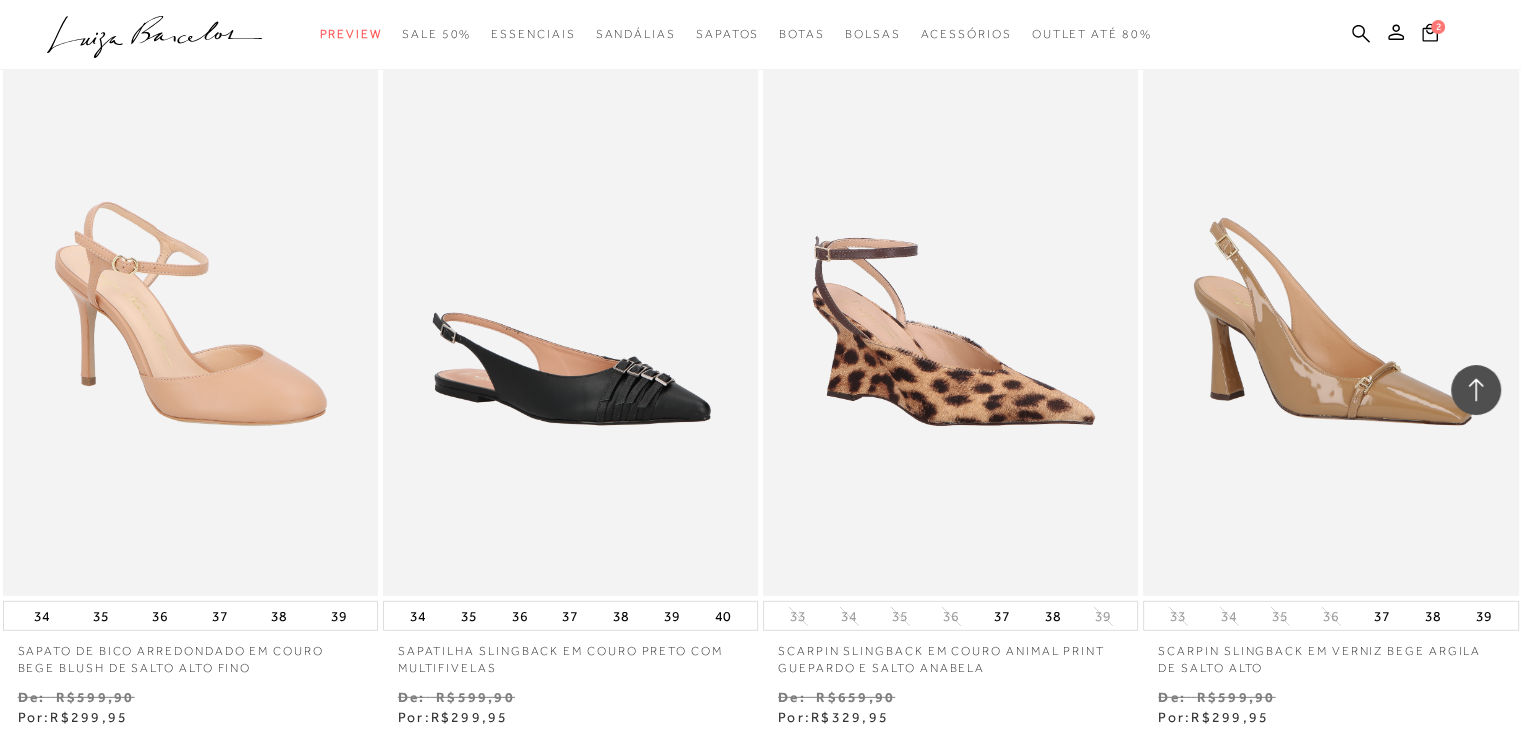 scroll, scrollTop: 21300, scrollLeft: 0, axis: vertical 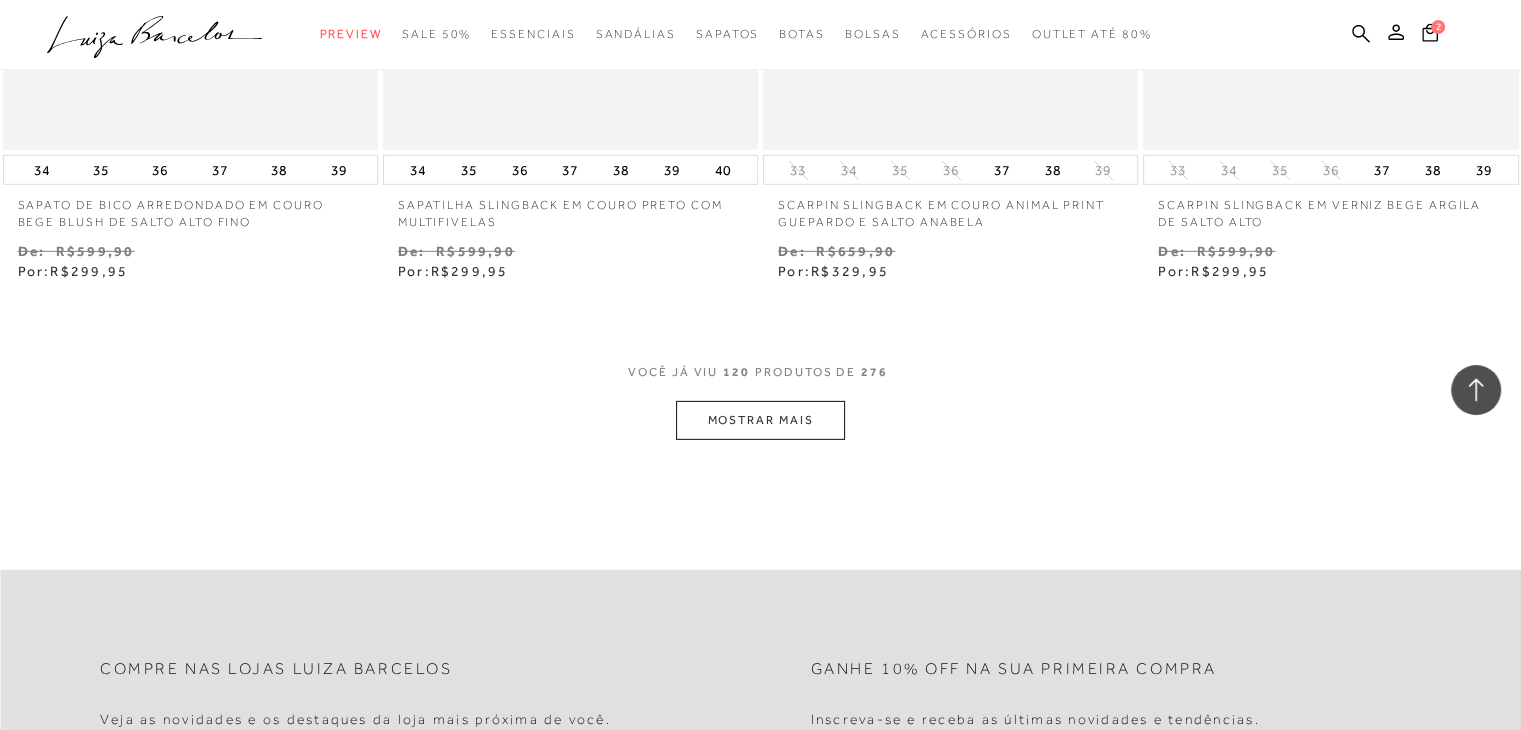 click on "MOSTRAR MAIS" at bounding box center [760, 420] 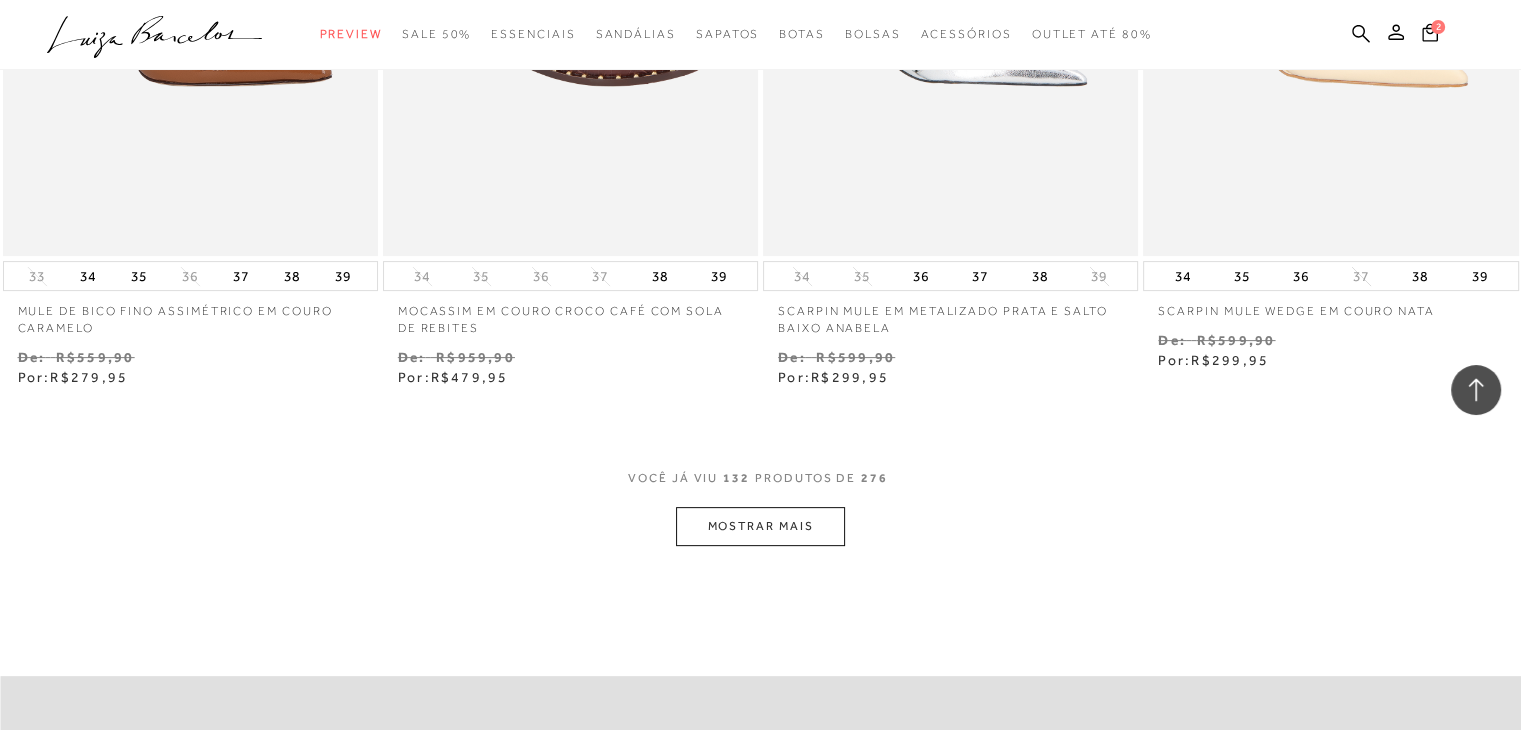 scroll, scrollTop: 23500, scrollLeft: 0, axis: vertical 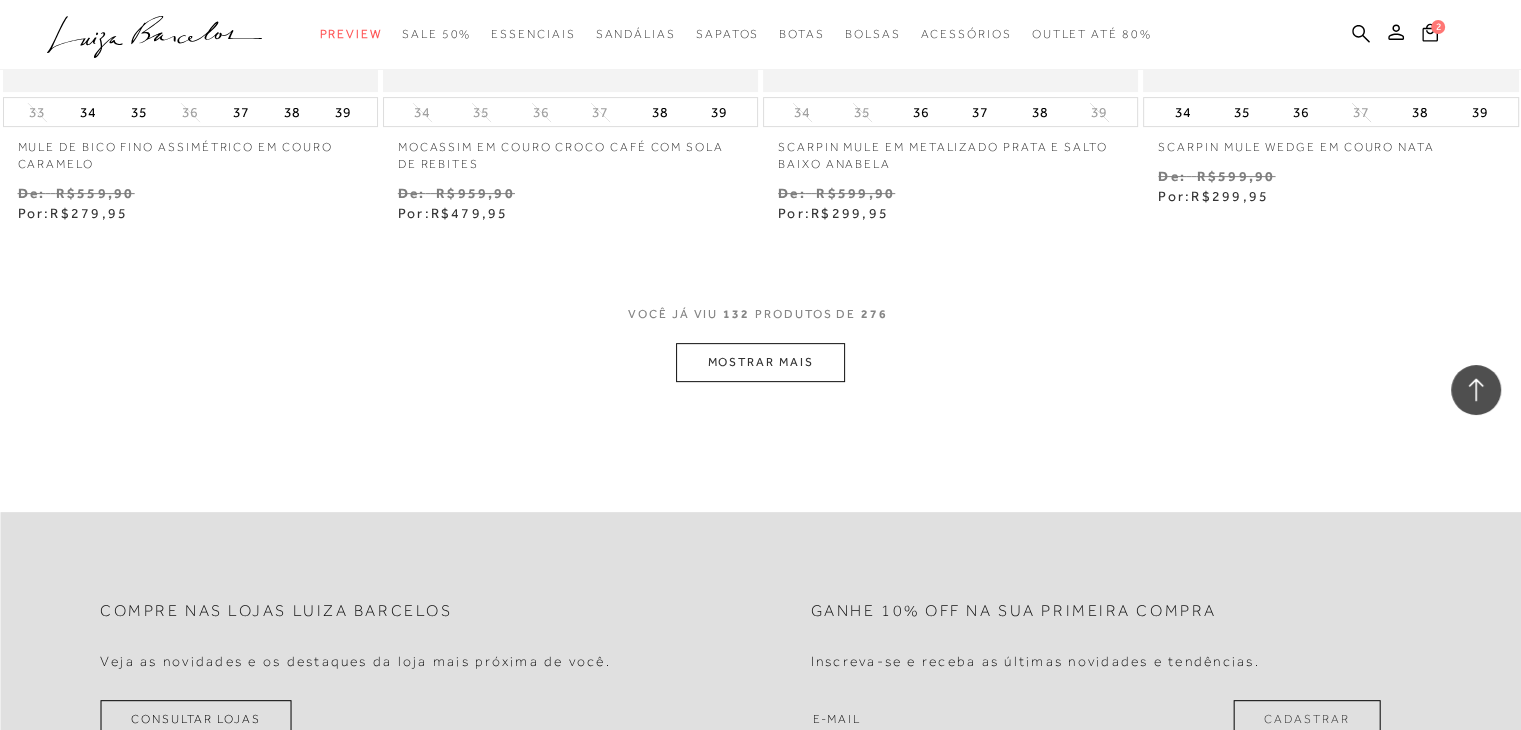 click on "MOSTRAR MAIS" at bounding box center (760, 362) 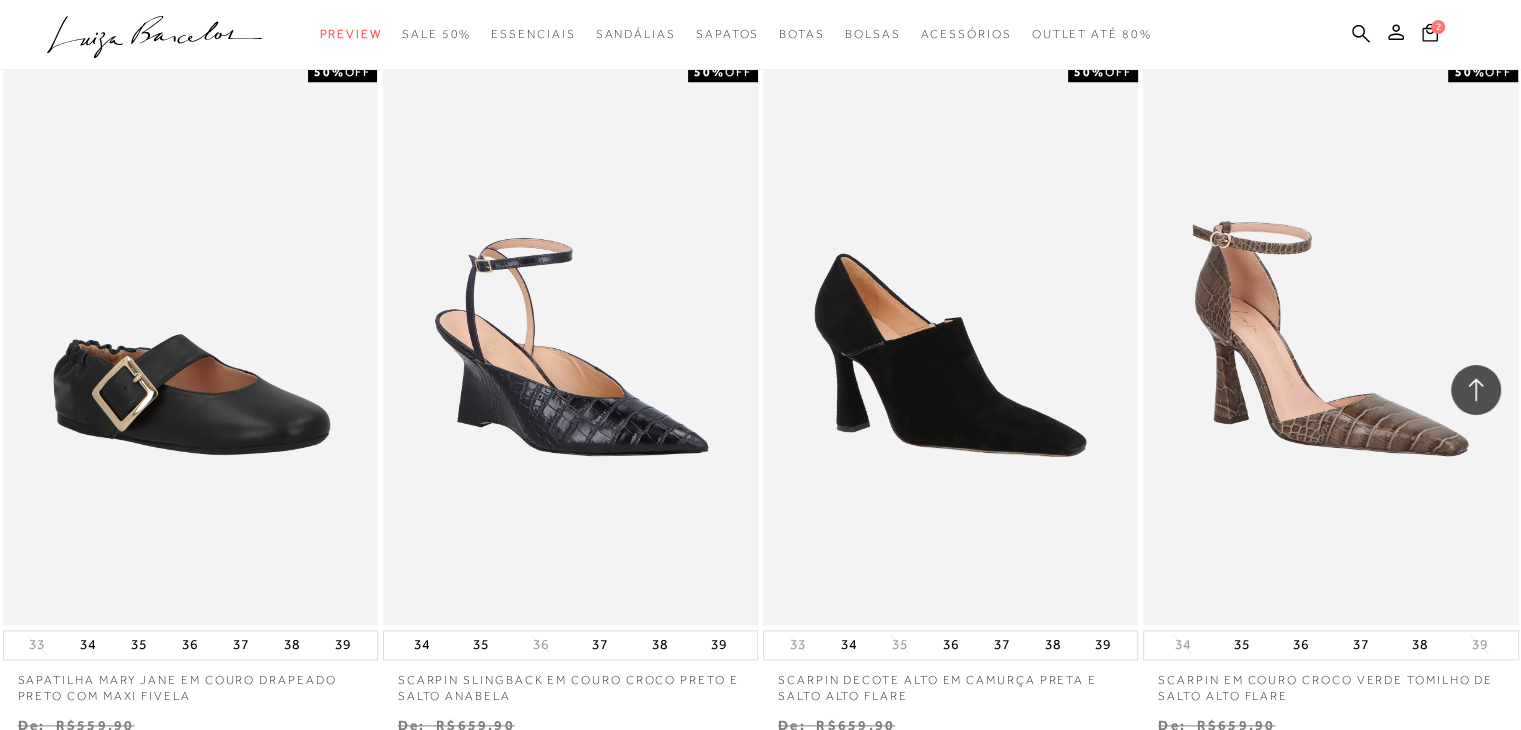 scroll, scrollTop: 25200, scrollLeft: 0, axis: vertical 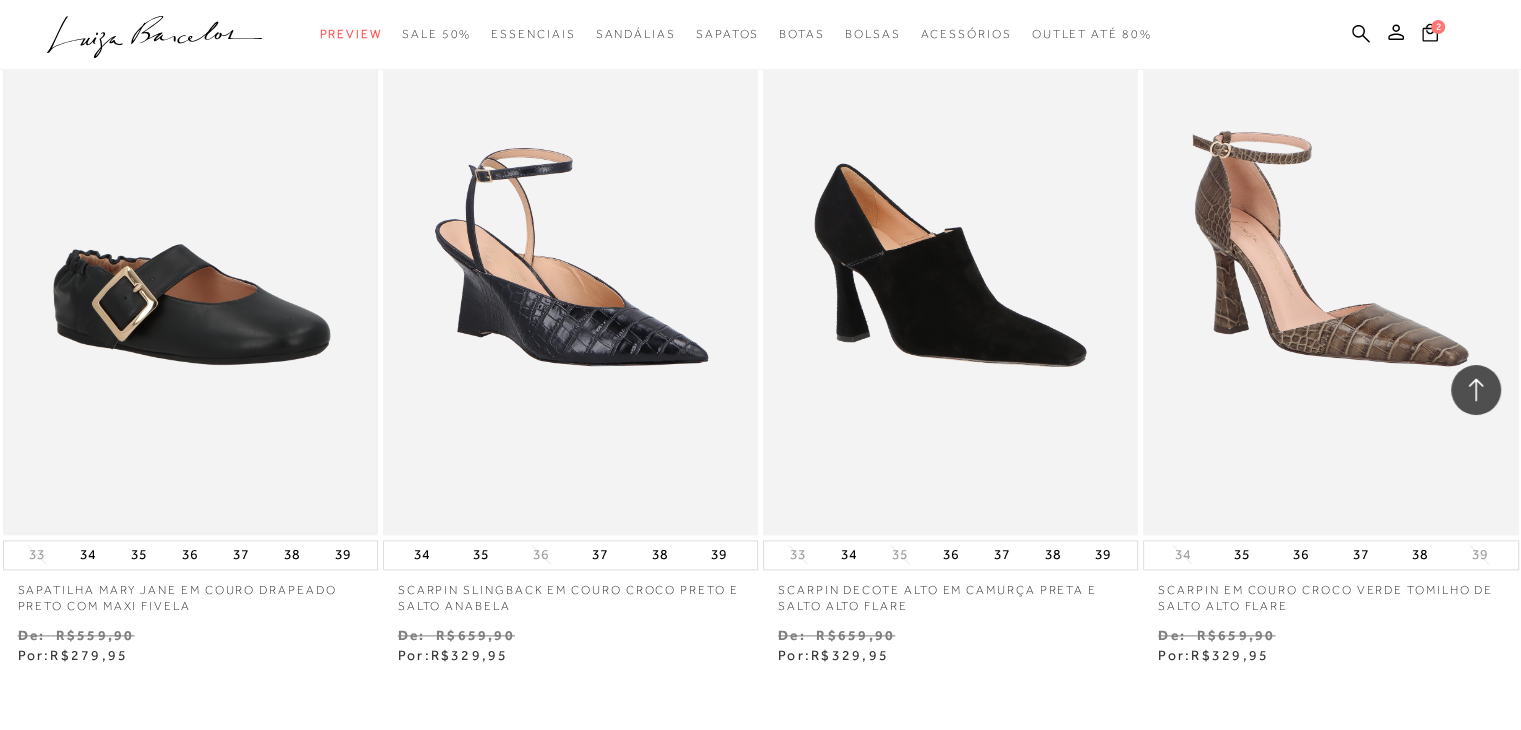 click at bounding box center [190, 253] 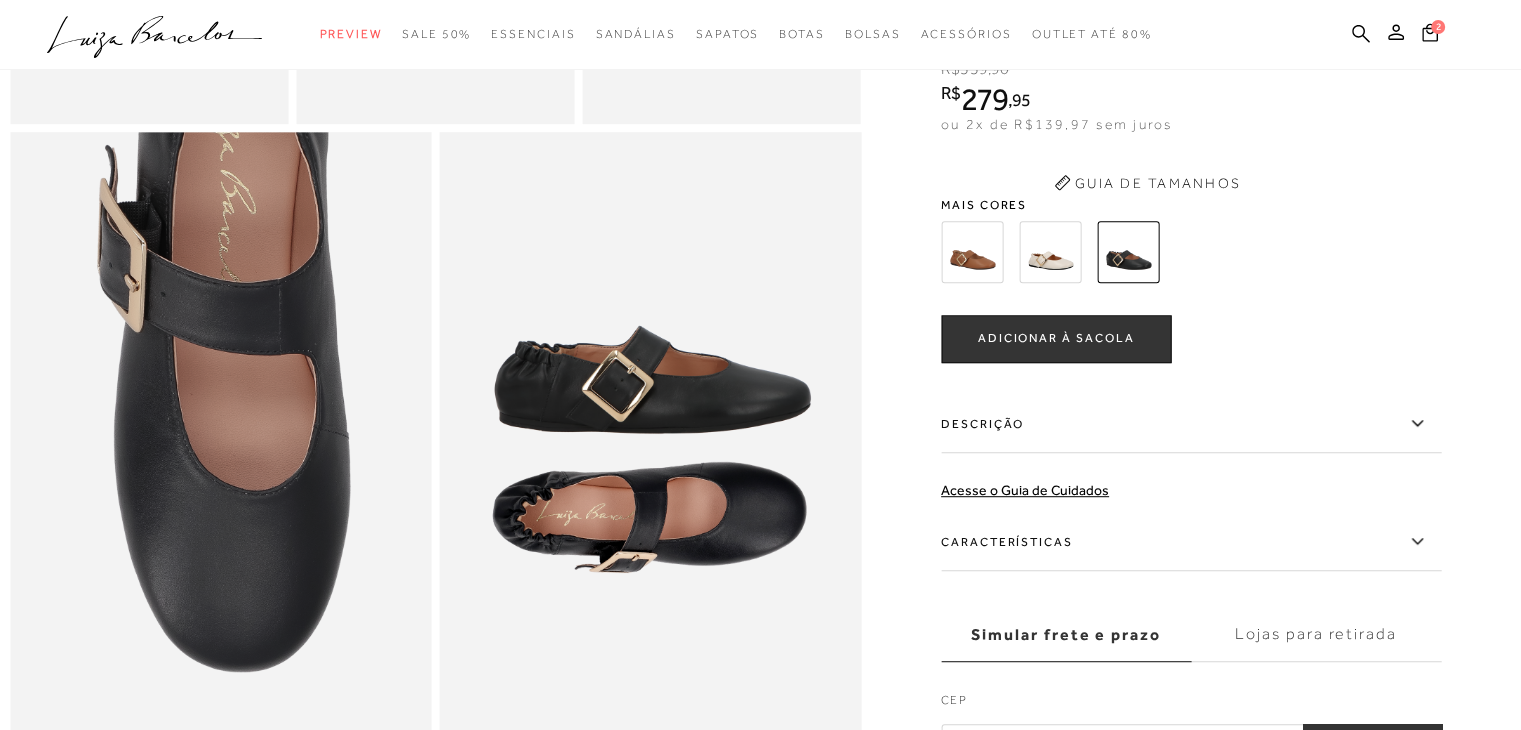 scroll, scrollTop: 0, scrollLeft: 0, axis: both 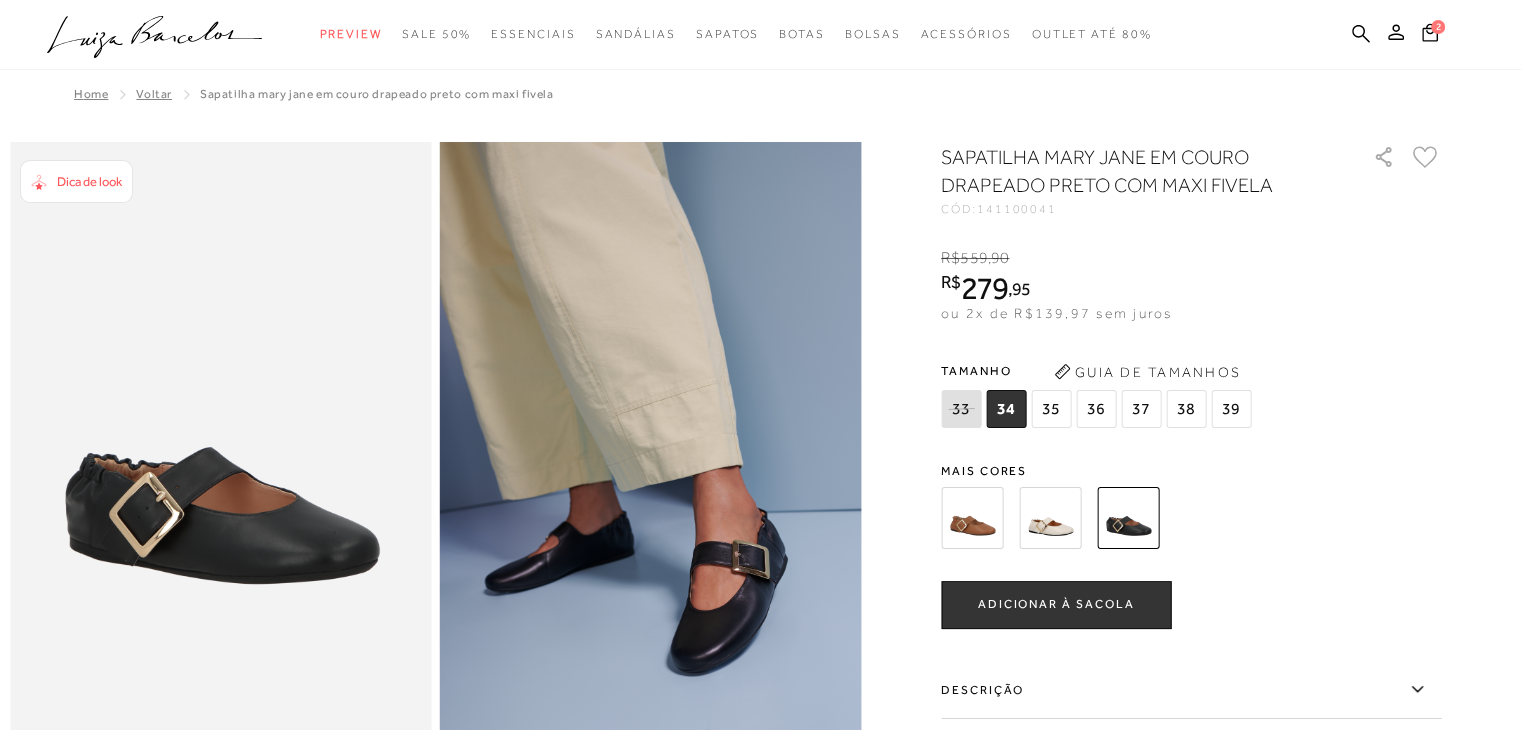 click at bounding box center [1167, 518] 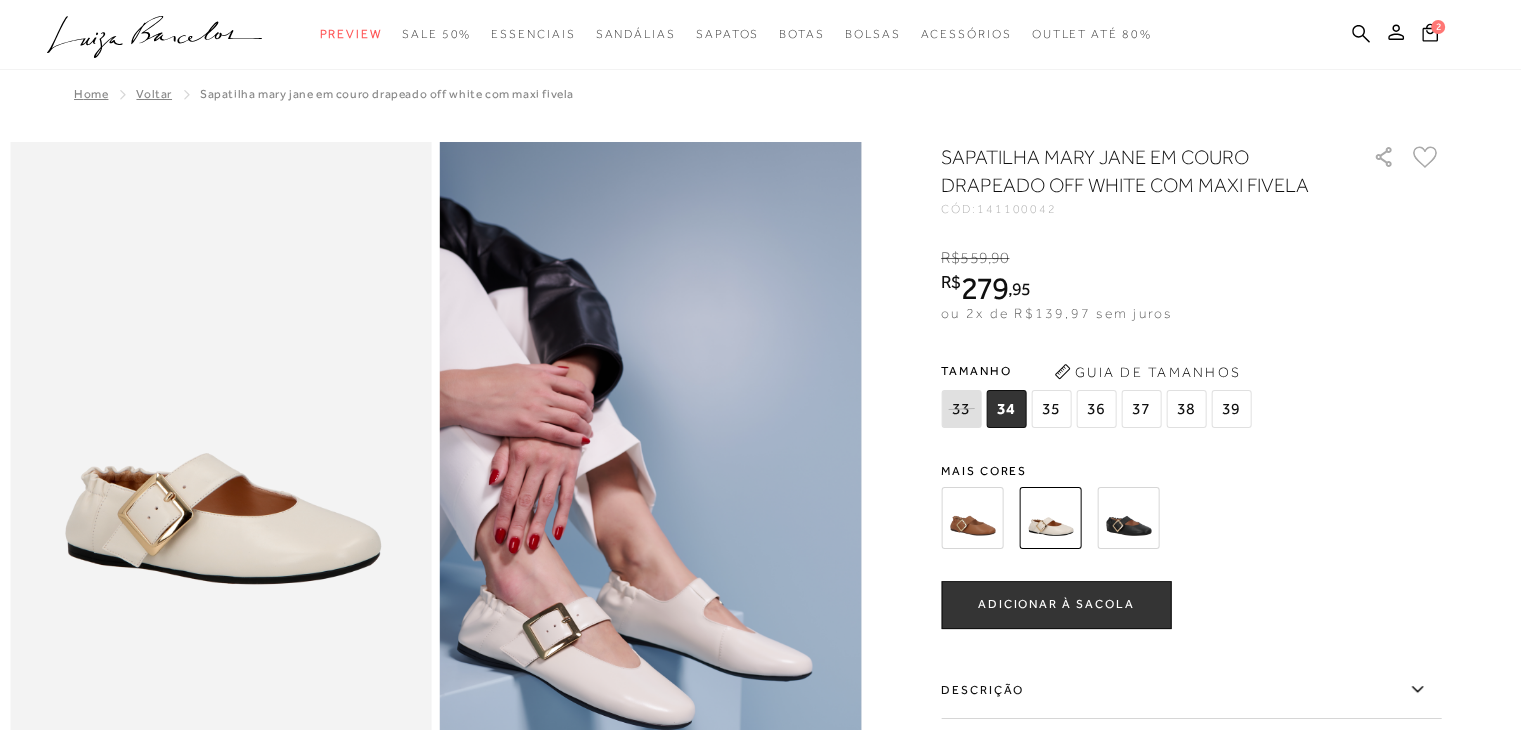 click on "38" at bounding box center (1186, 409) 